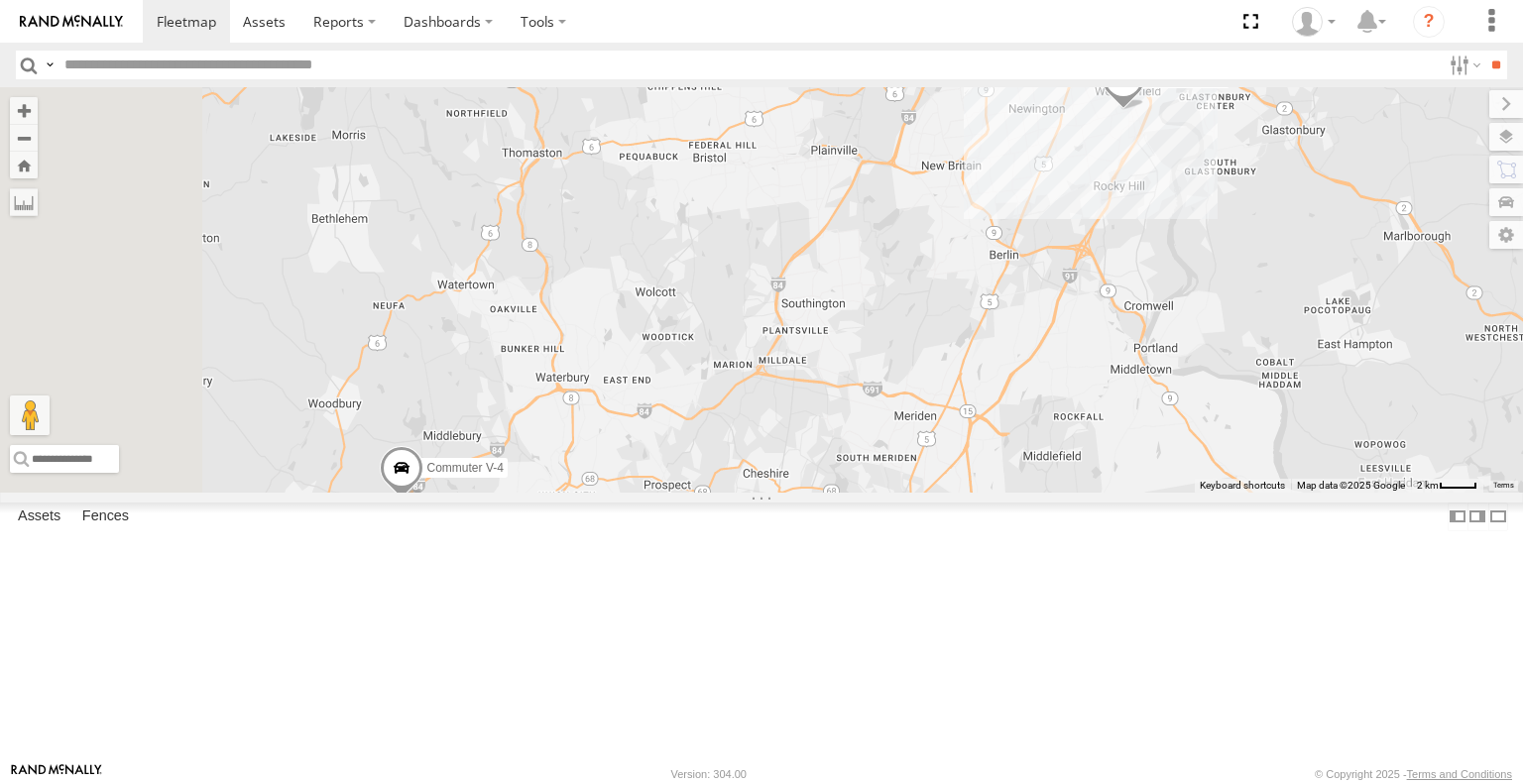 select on "**********" 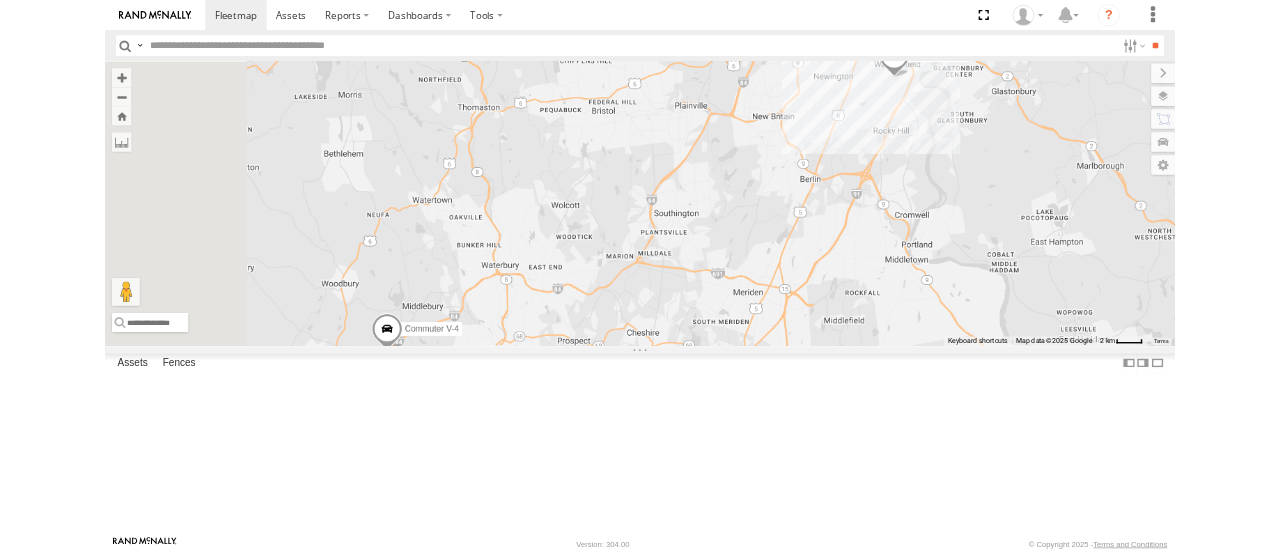 scroll, scrollTop: 0, scrollLeft: 0, axis: both 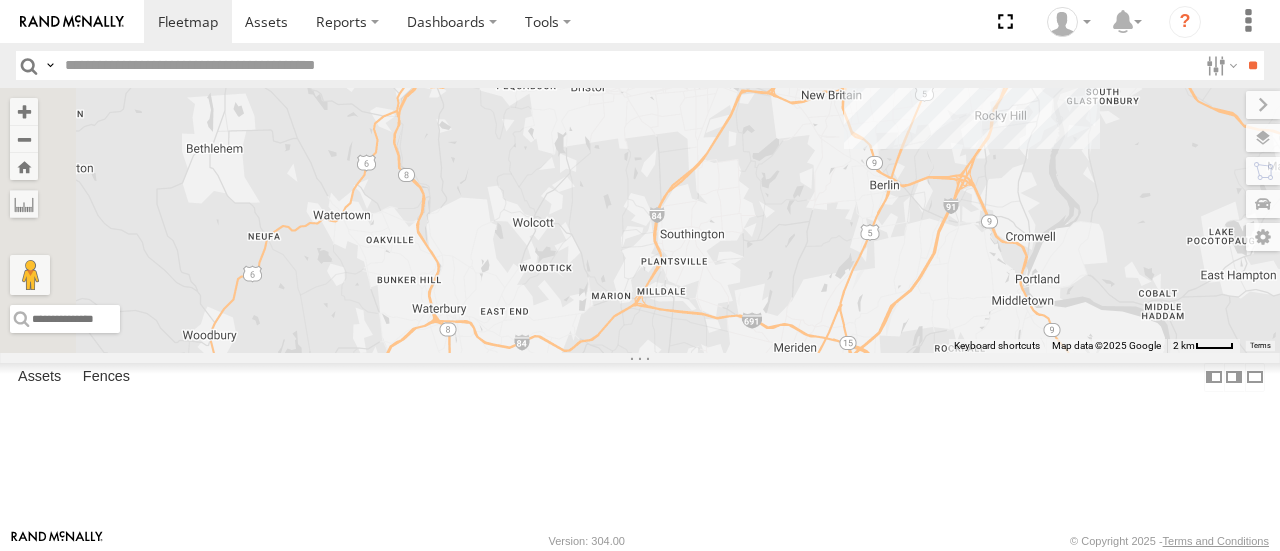 click at bounding box center [0, 0] 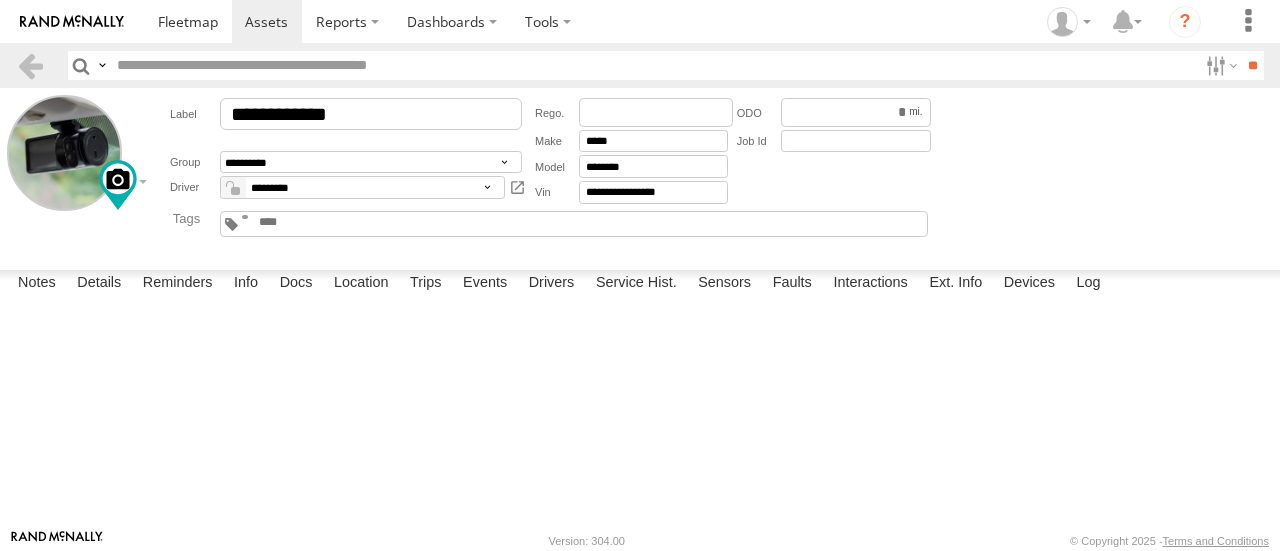 scroll, scrollTop: 0, scrollLeft: 0, axis: both 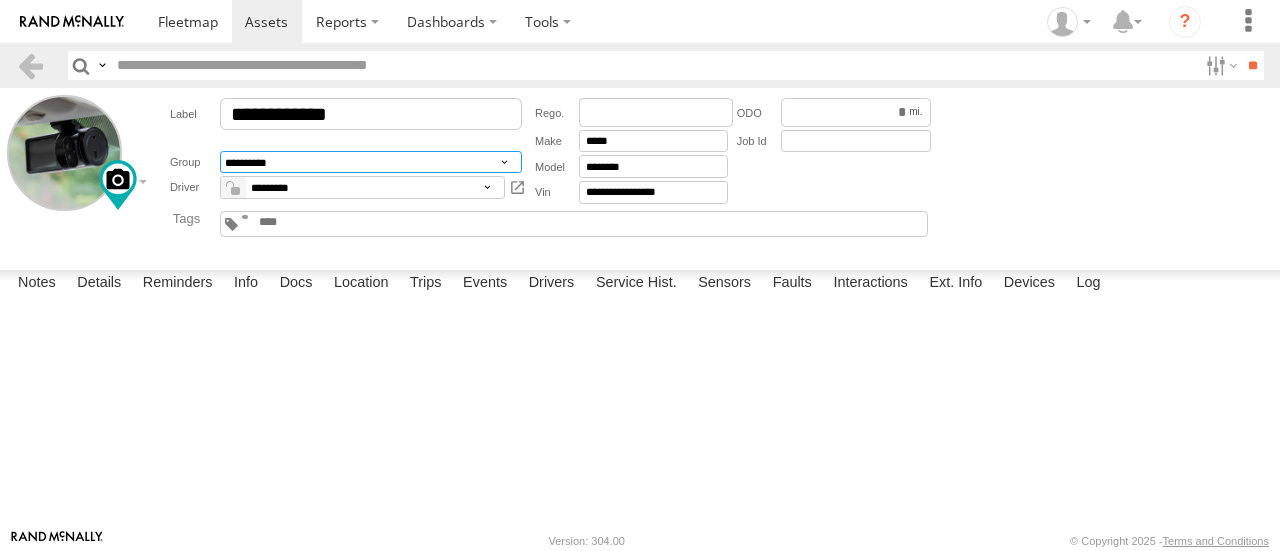 click on "**********" at bounding box center [371, 162] 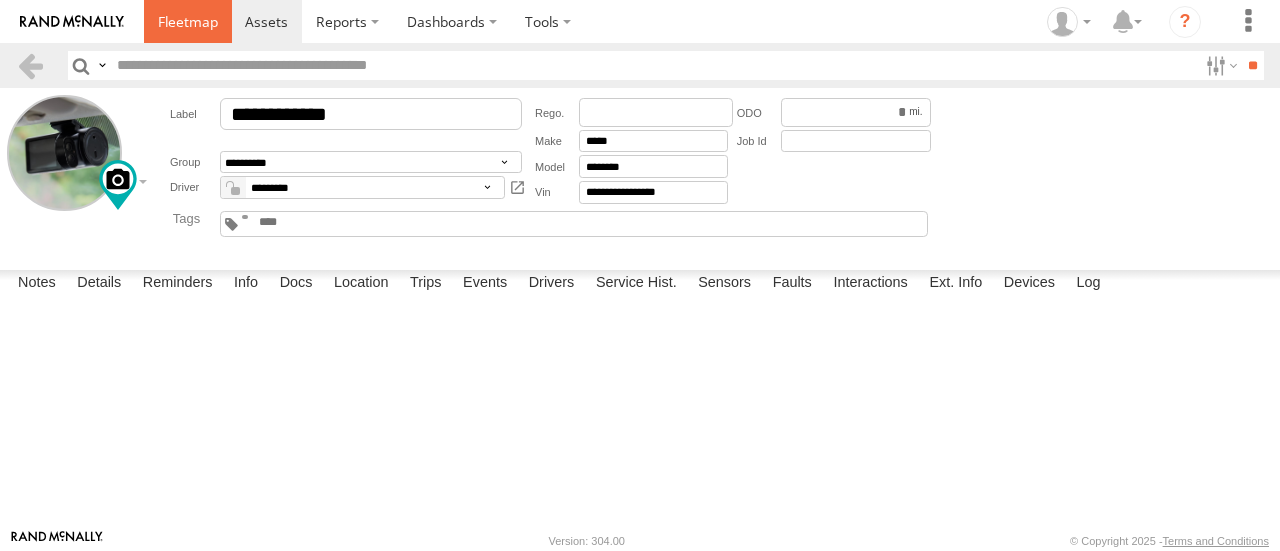click at bounding box center [188, 21] 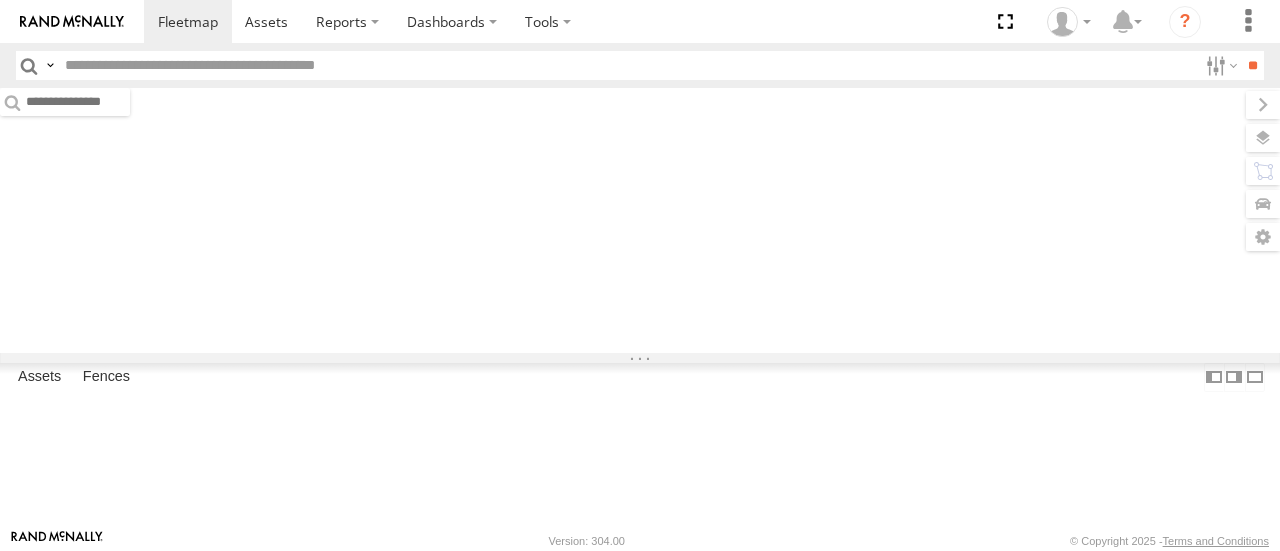 scroll, scrollTop: 0, scrollLeft: 0, axis: both 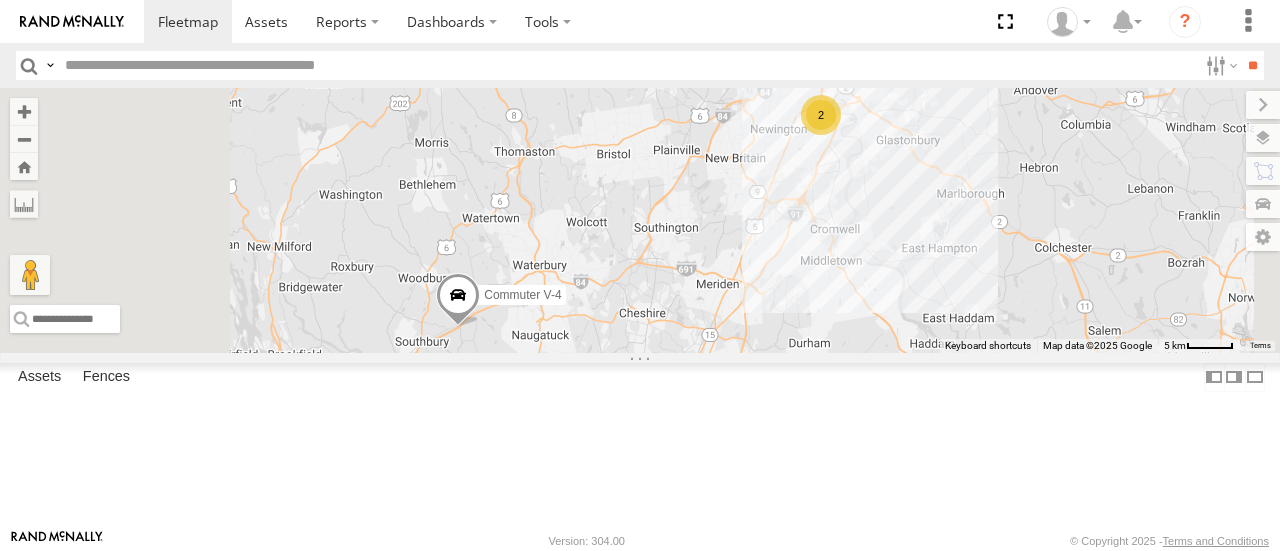 click at bounding box center (0, 0) 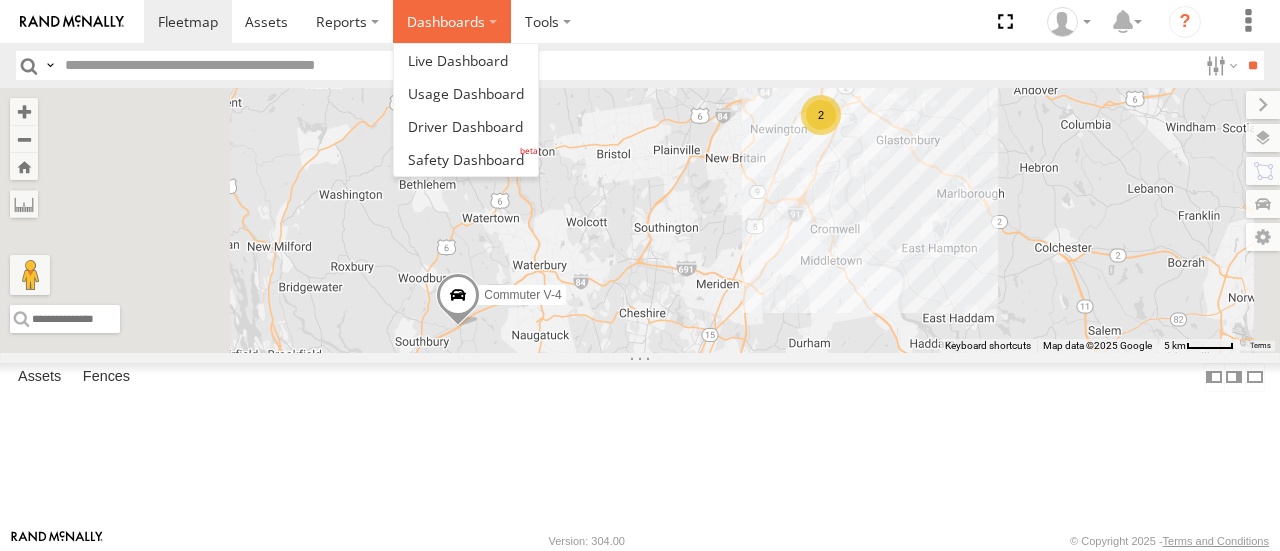 click on "Dashboards" at bounding box center (452, 21) 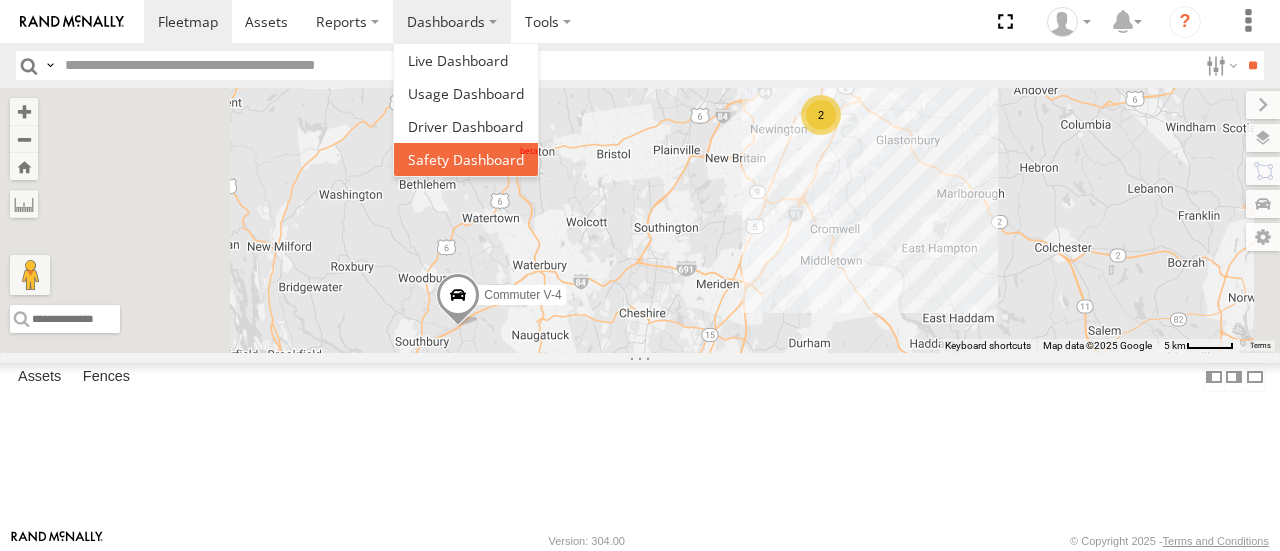 click at bounding box center (466, 159) 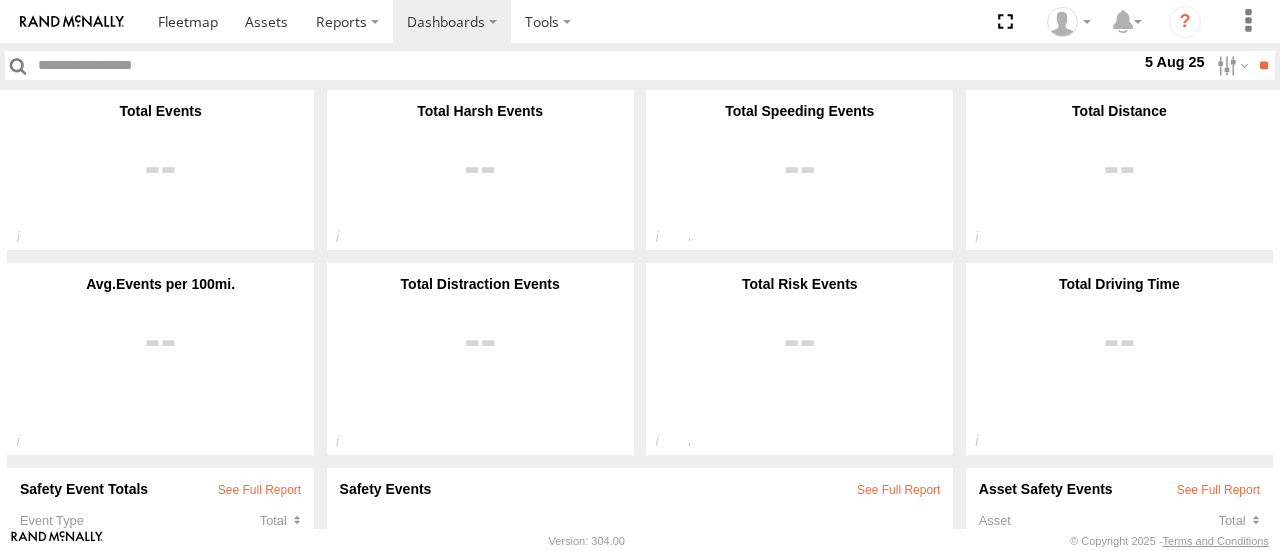 scroll, scrollTop: 0, scrollLeft: 0, axis: both 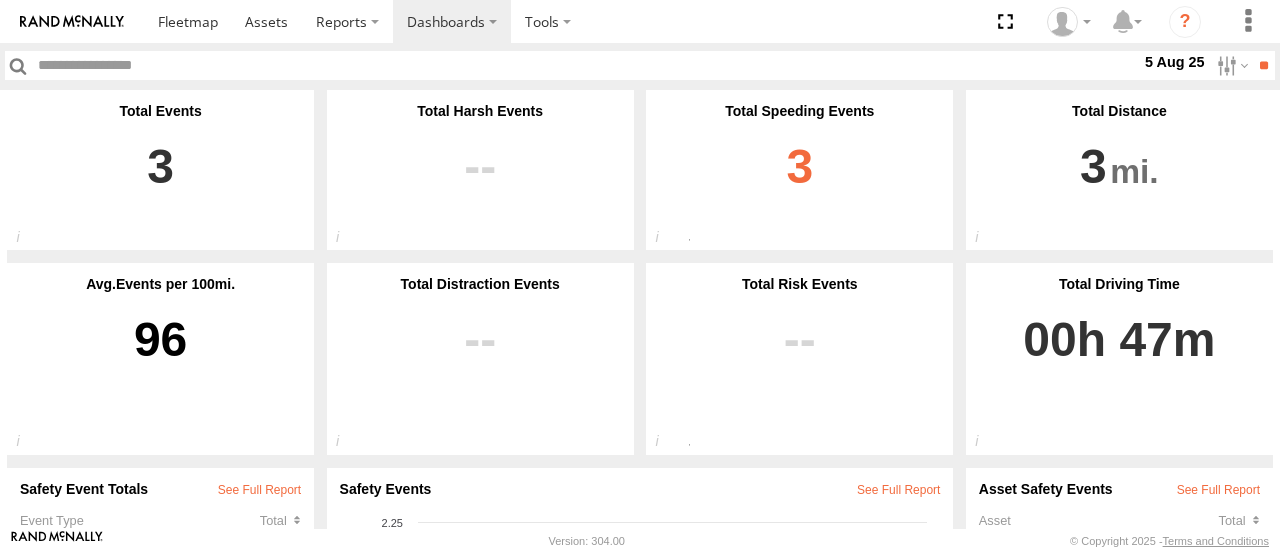 click on "3" at bounding box center (799, 178) 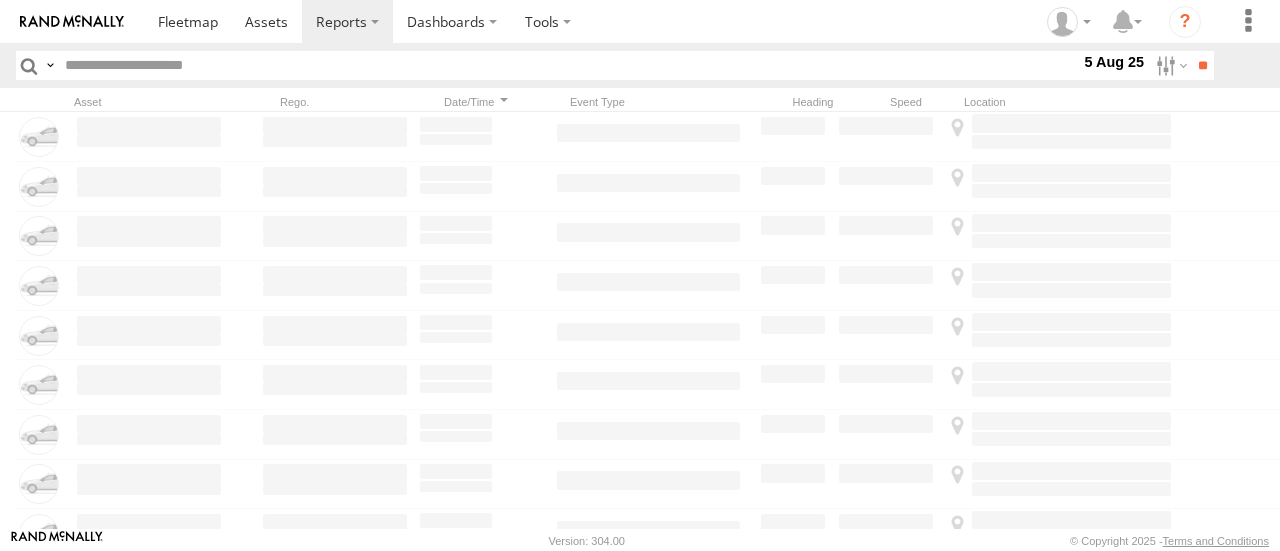 scroll, scrollTop: 0, scrollLeft: 0, axis: both 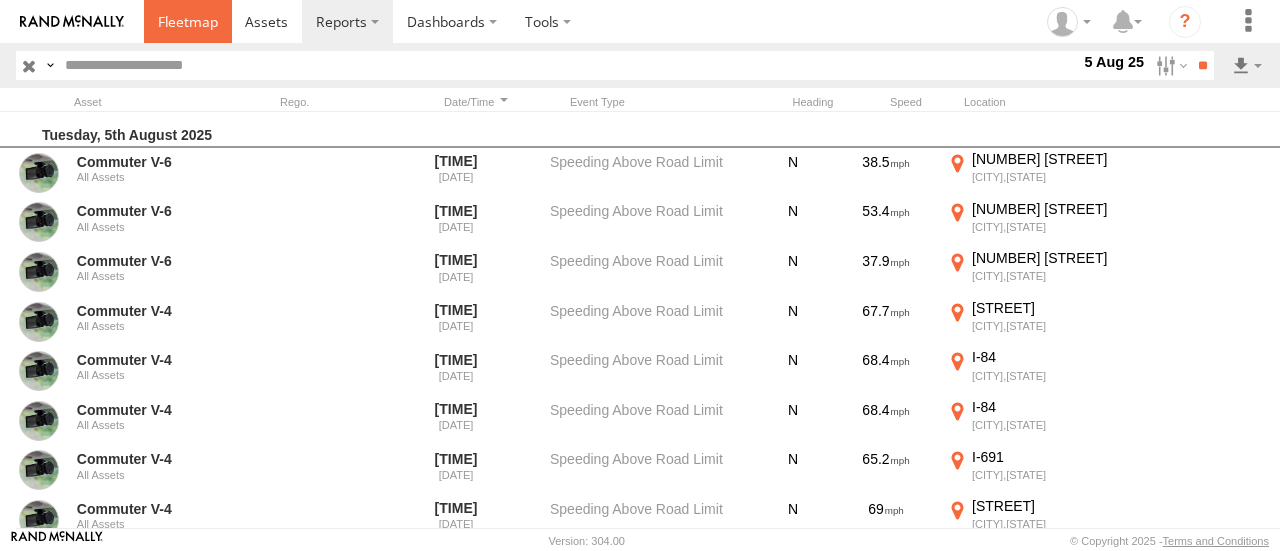 click at bounding box center (188, 21) 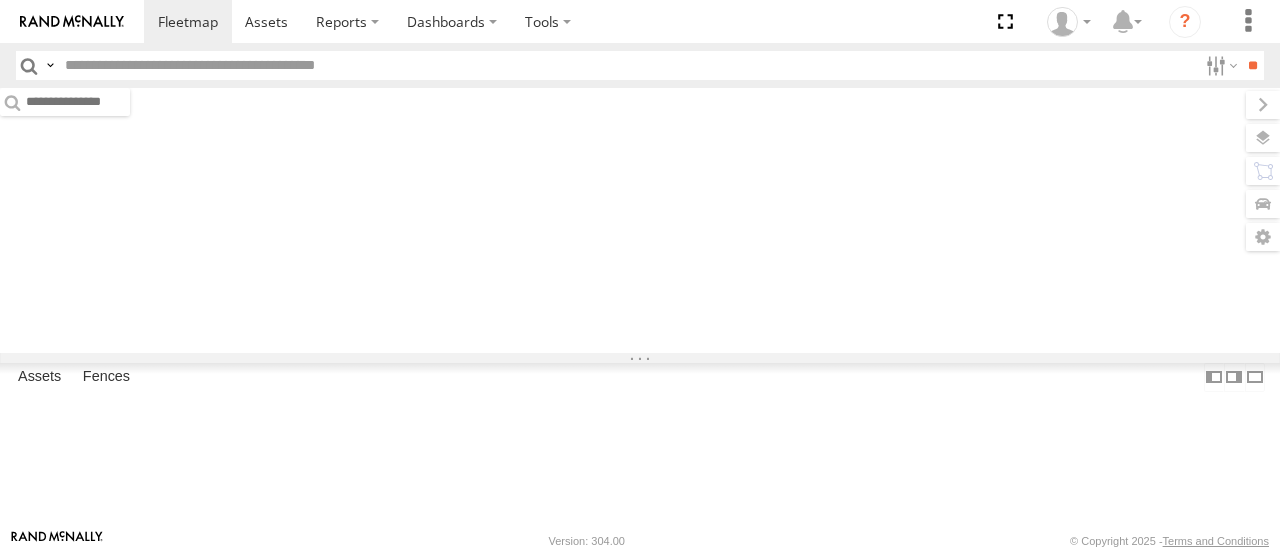 scroll, scrollTop: 0, scrollLeft: 0, axis: both 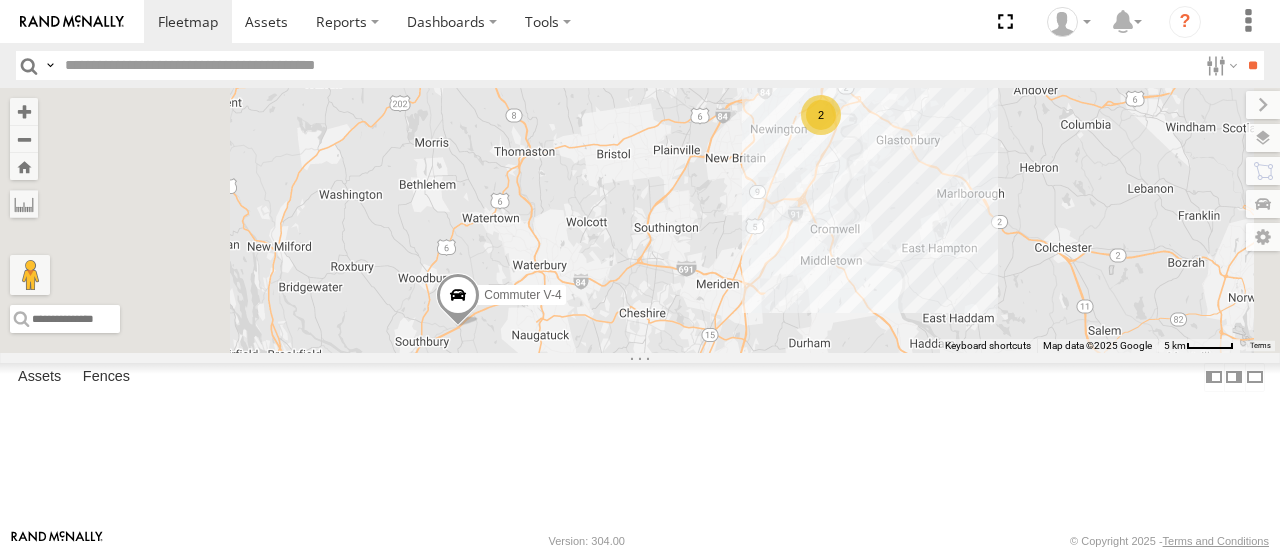 click at bounding box center [0, 0] 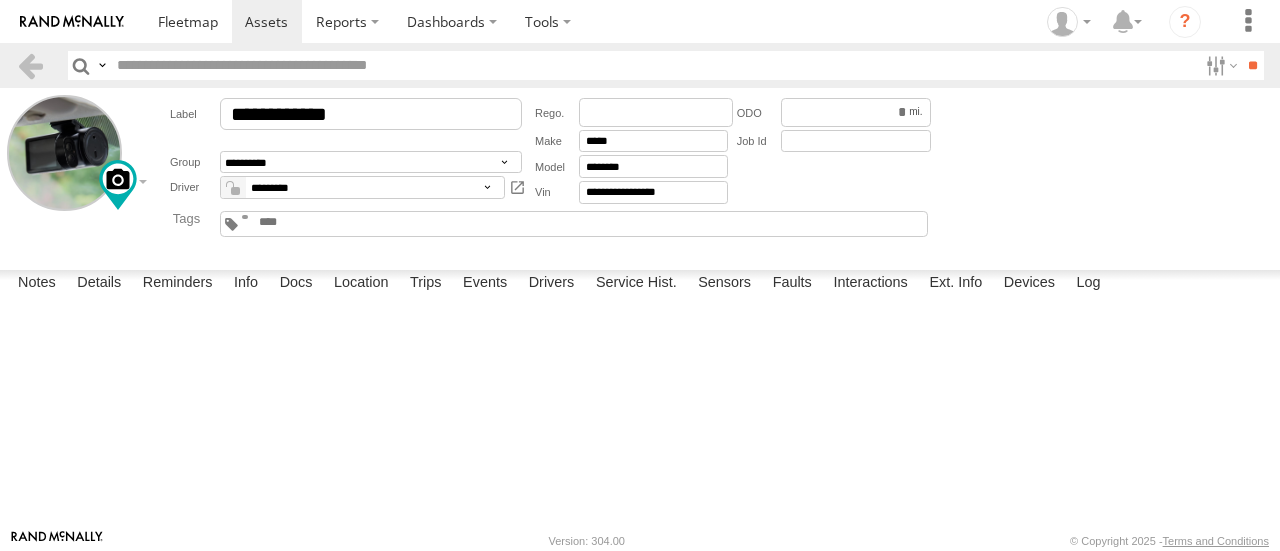 scroll, scrollTop: 0, scrollLeft: 0, axis: both 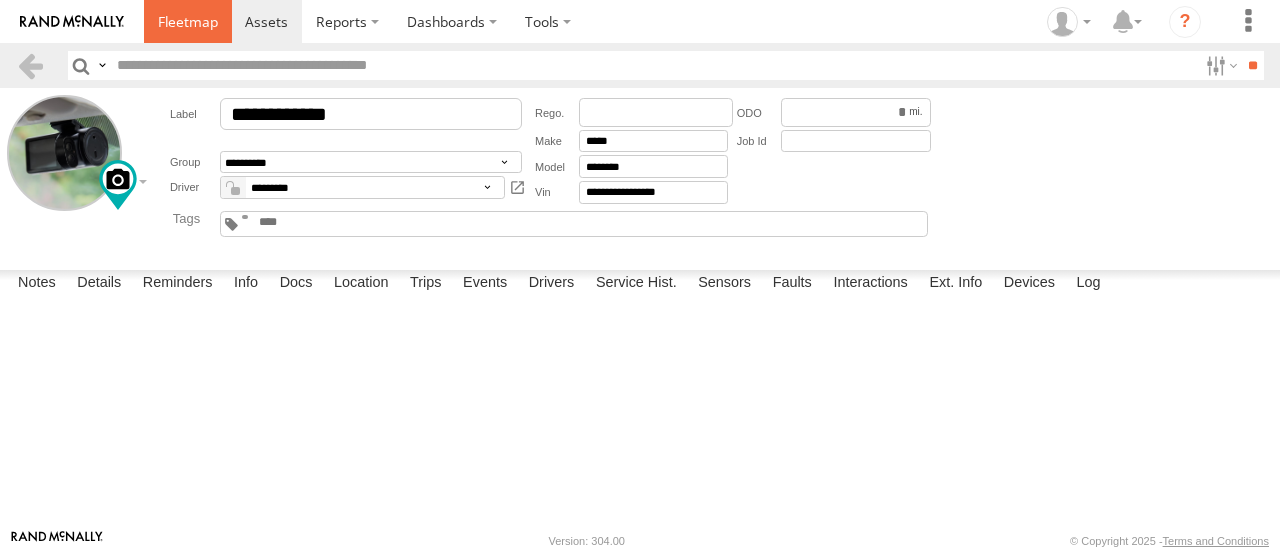 click at bounding box center [188, 21] 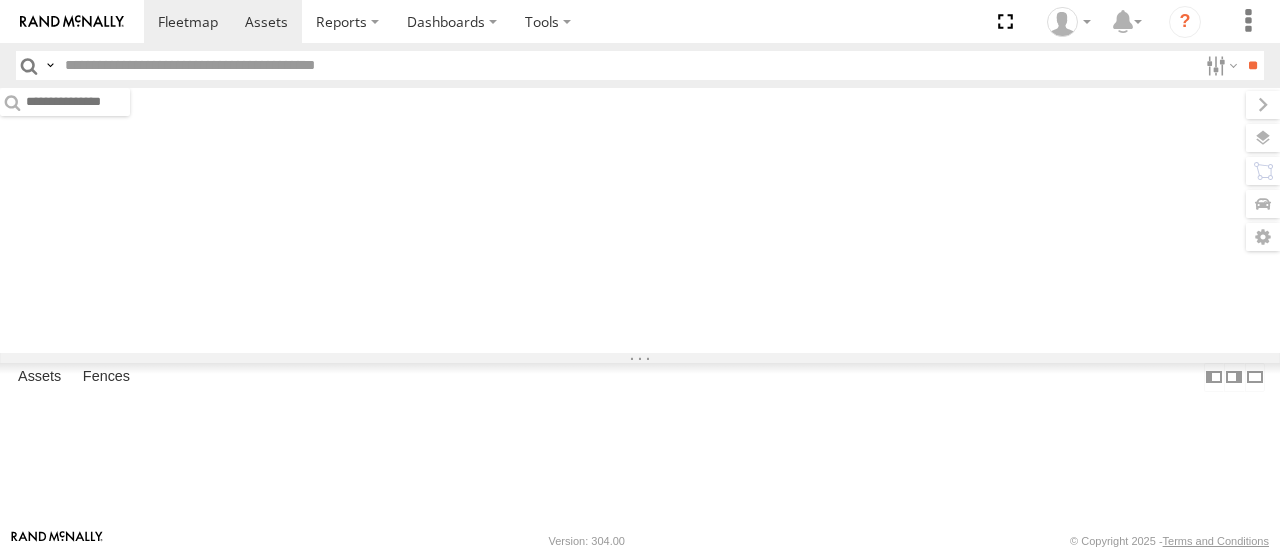 scroll, scrollTop: 0, scrollLeft: 0, axis: both 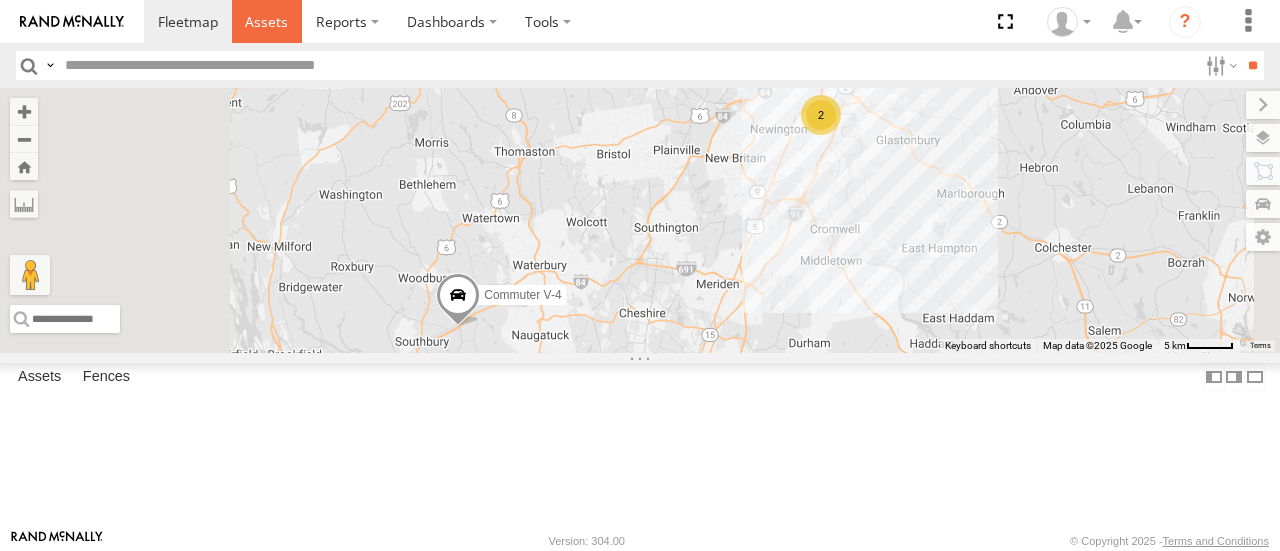 click at bounding box center [266, 21] 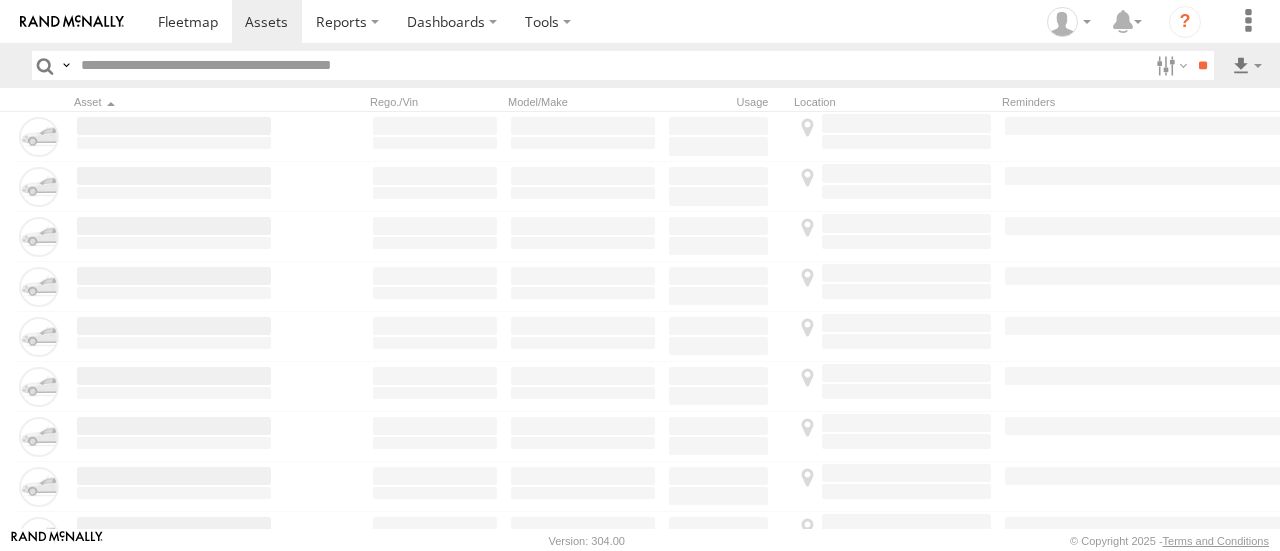 scroll, scrollTop: 0, scrollLeft: 0, axis: both 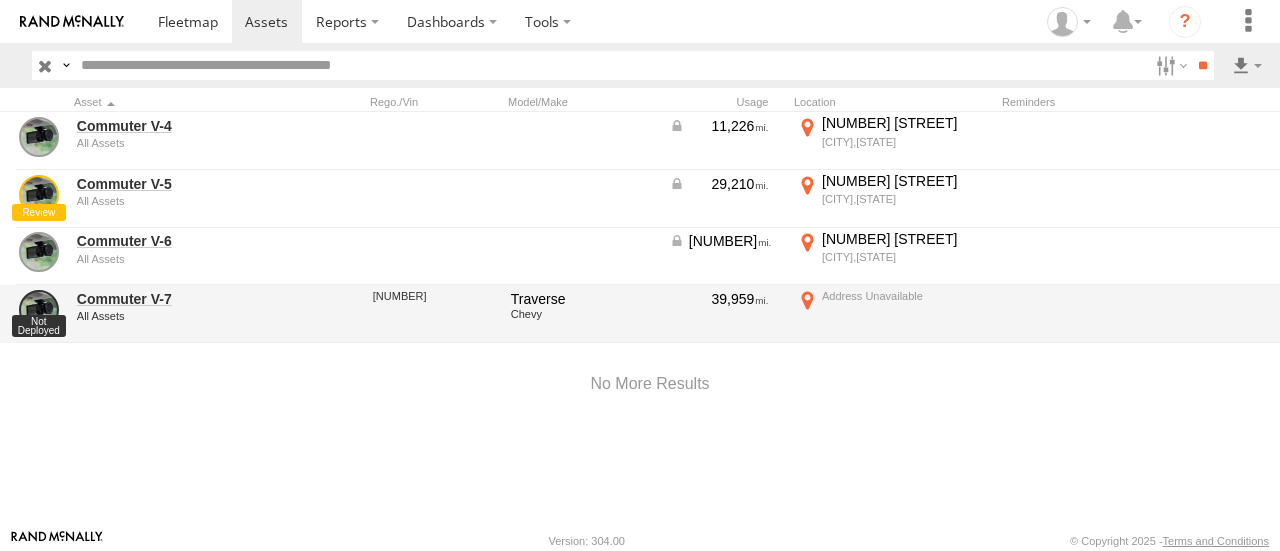 click at bounding box center (894, 314) 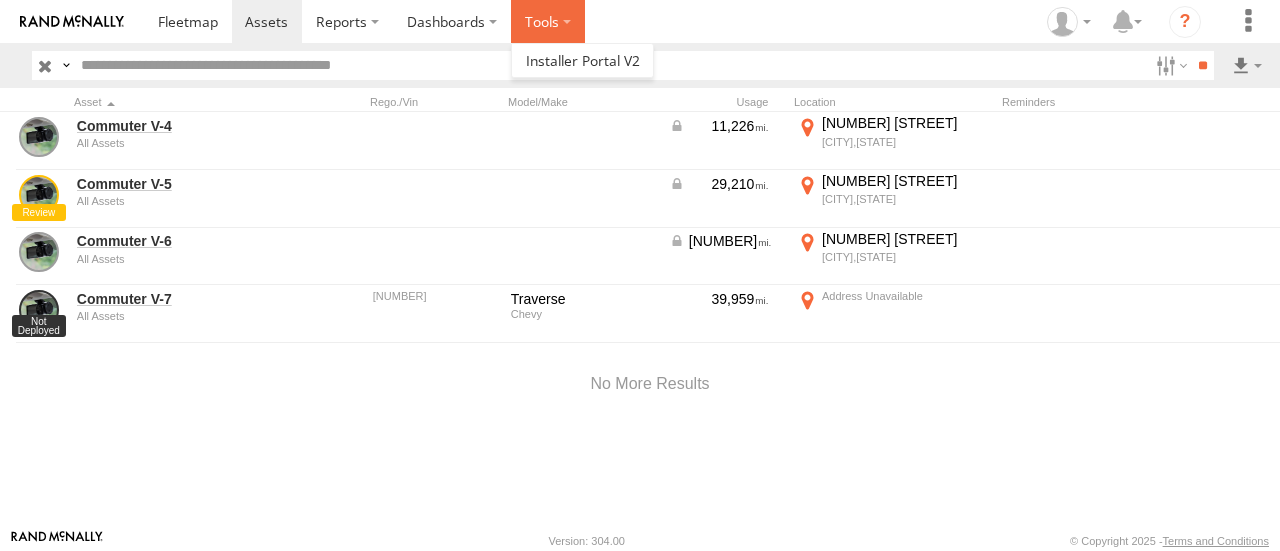 click at bounding box center (548, 21) 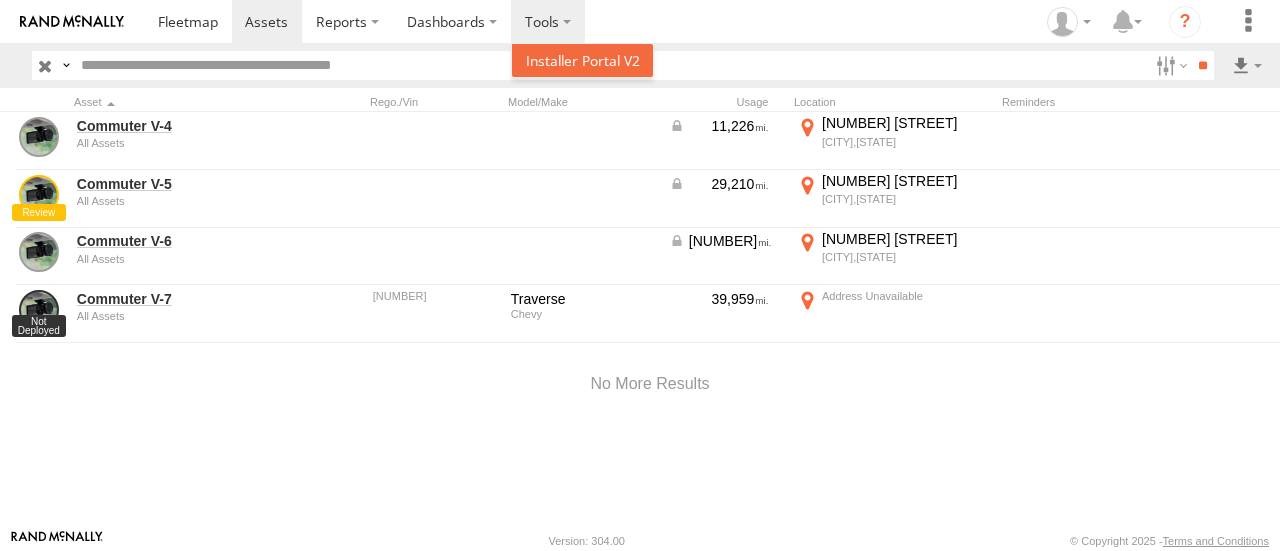 click at bounding box center (583, 60) 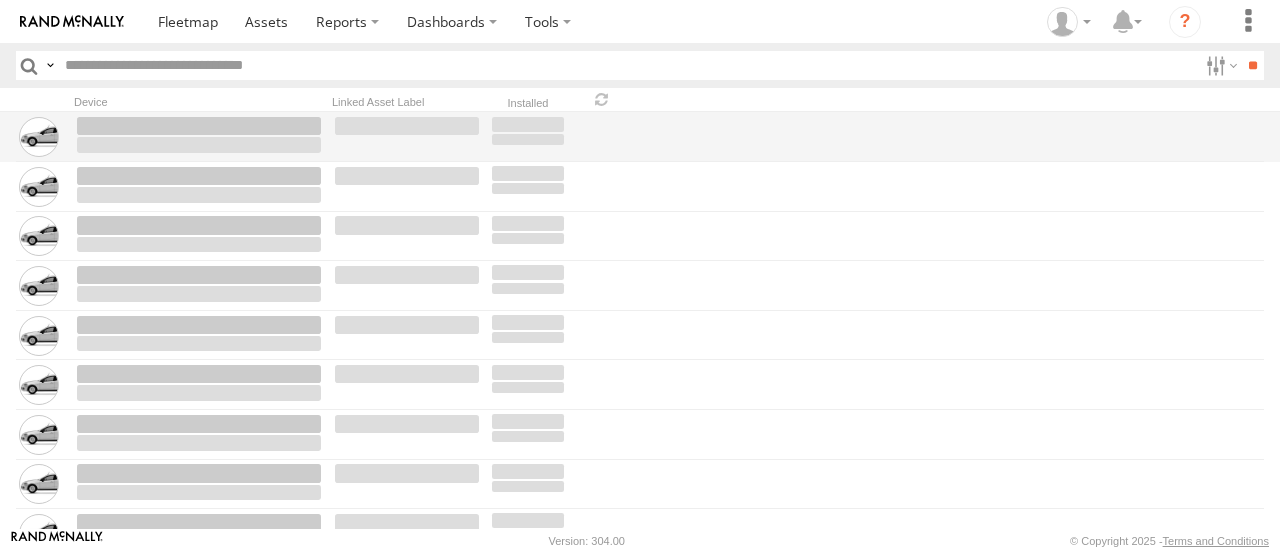 scroll, scrollTop: 0, scrollLeft: 0, axis: both 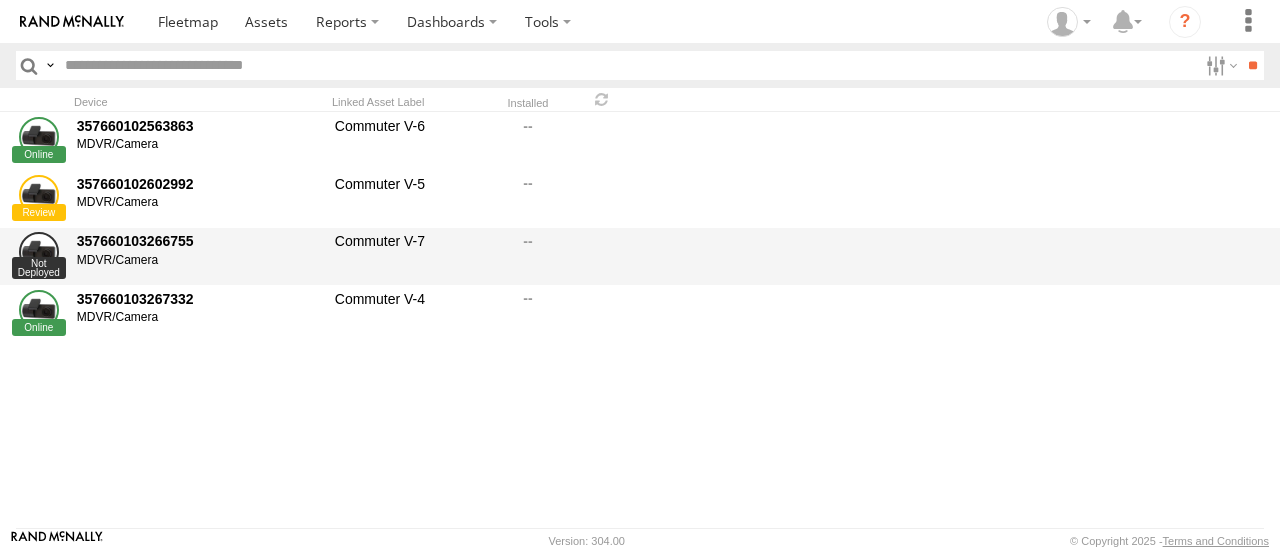 click on "357660103266755" at bounding box center [199, 241] 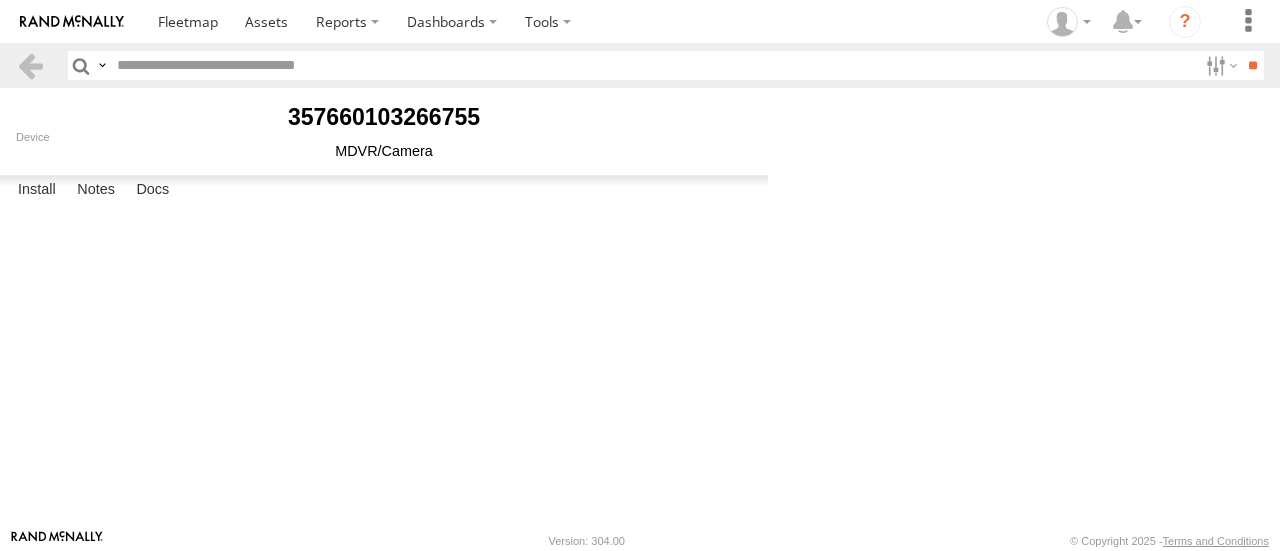 scroll, scrollTop: 0, scrollLeft: 0, axis: both 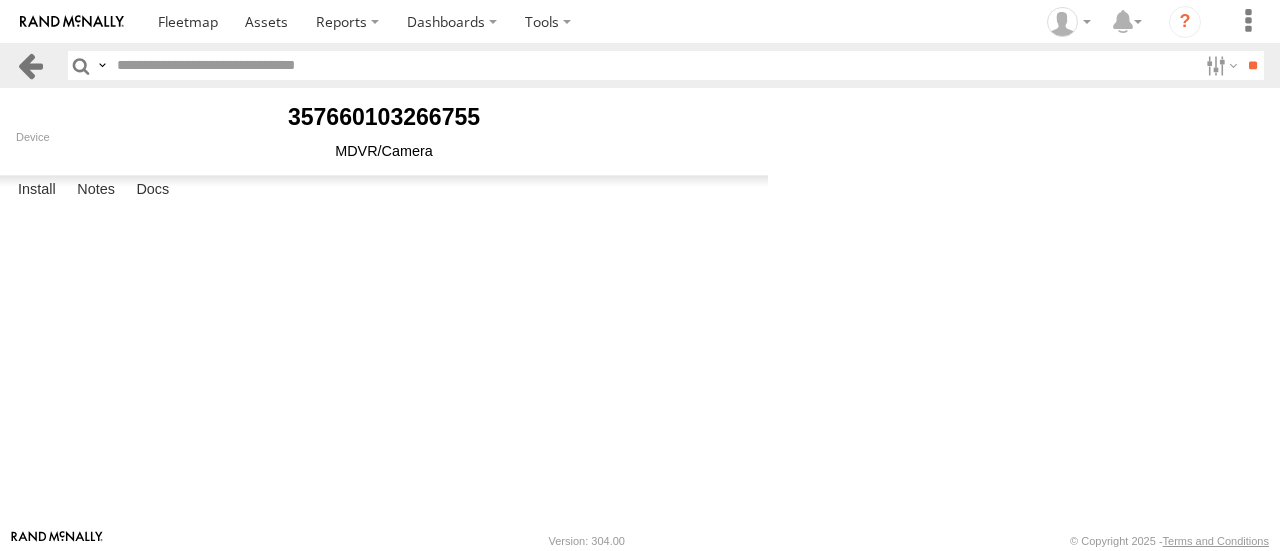 click at bounding box center (30, 65) 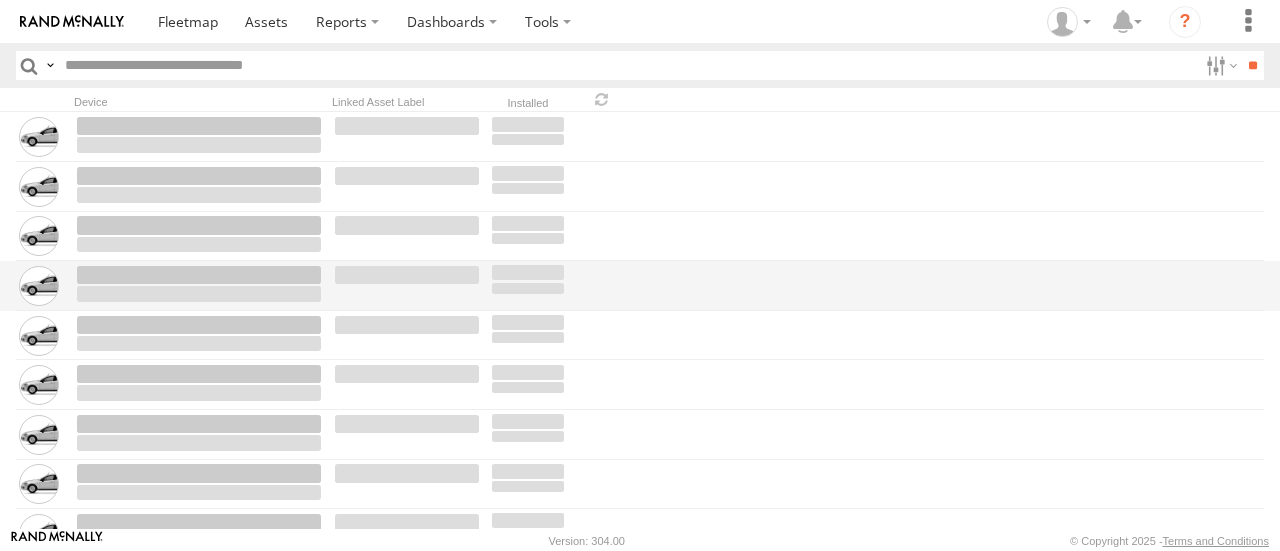 scroll, scrollTop: 0, scrollLeft: 0, axis: both 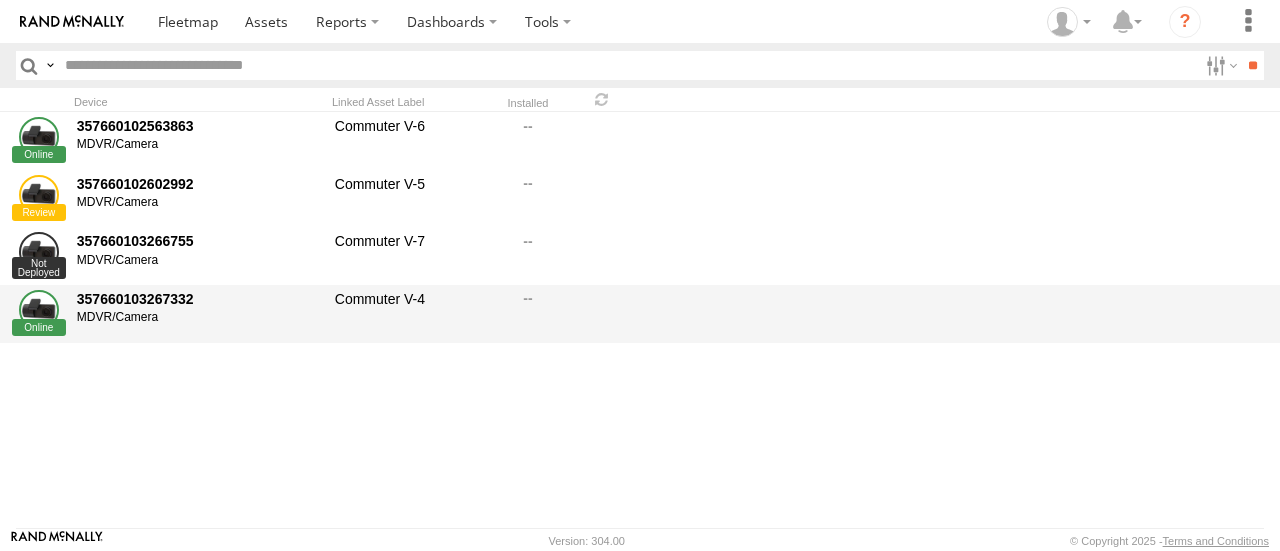 drag, startPoint x: 94, startPoint y: 305, endPoint x: 80, endPoint y: 304, distance: 14.035668 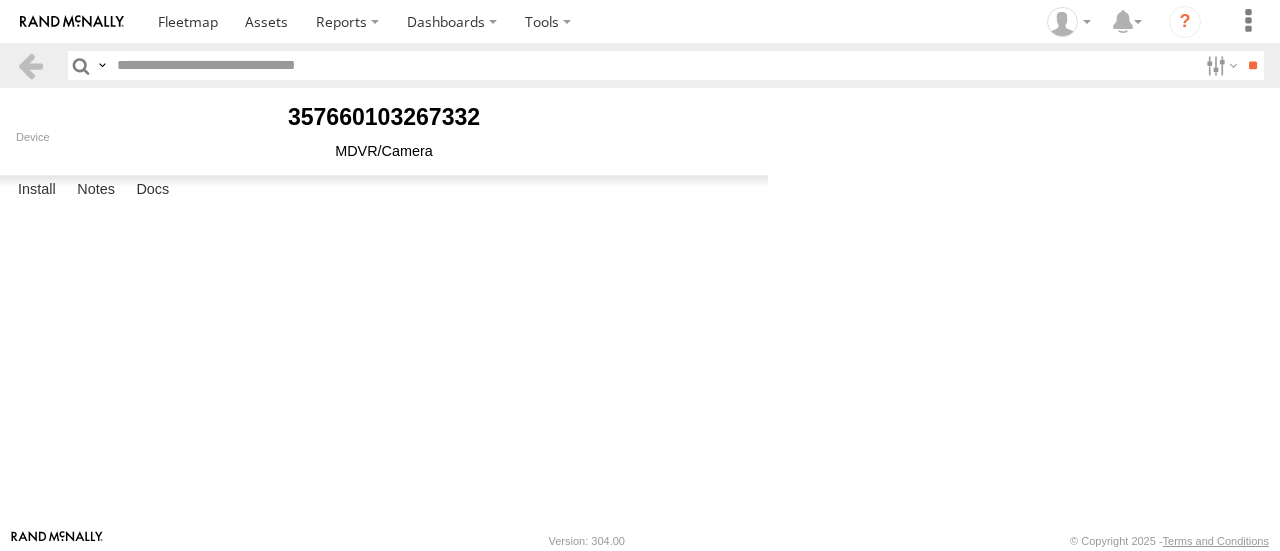 scroll, scrollTop: 0, scrollLeft: 0, axis: both 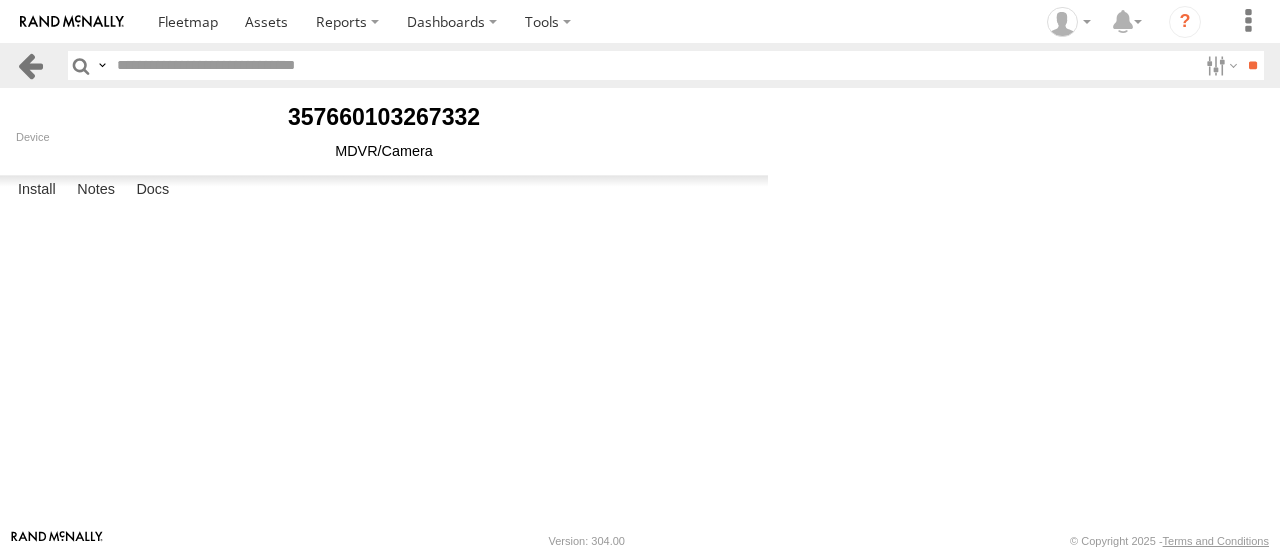 click at bounding box center (30, 65) 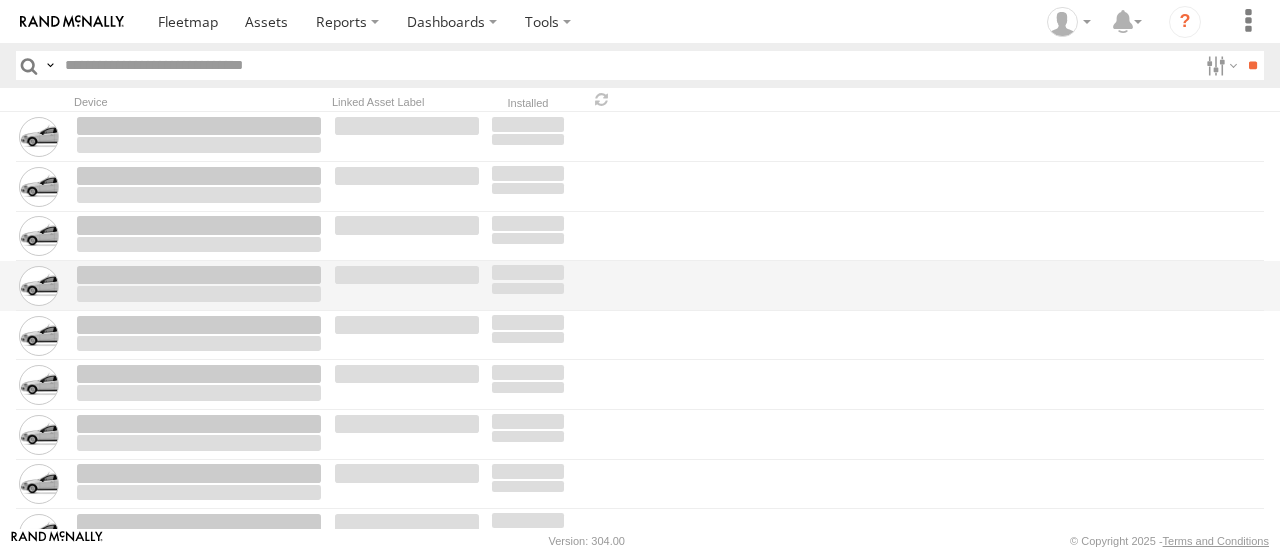 scroll, scrollTop: 0, scrollLeft: 0, axis: both 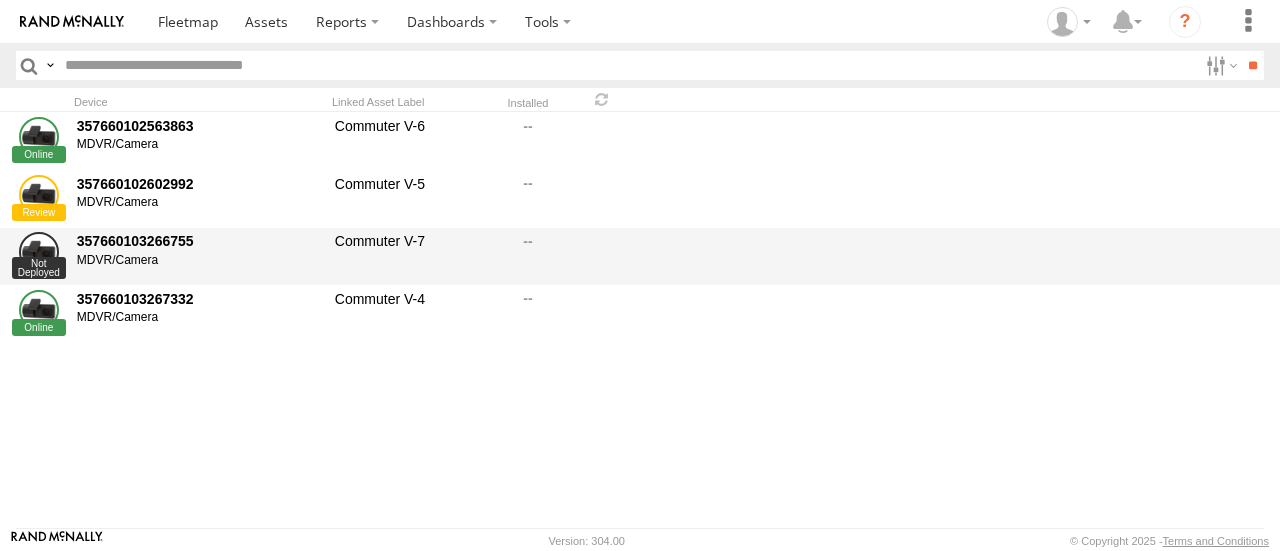 click at bounding box center [528, 257] 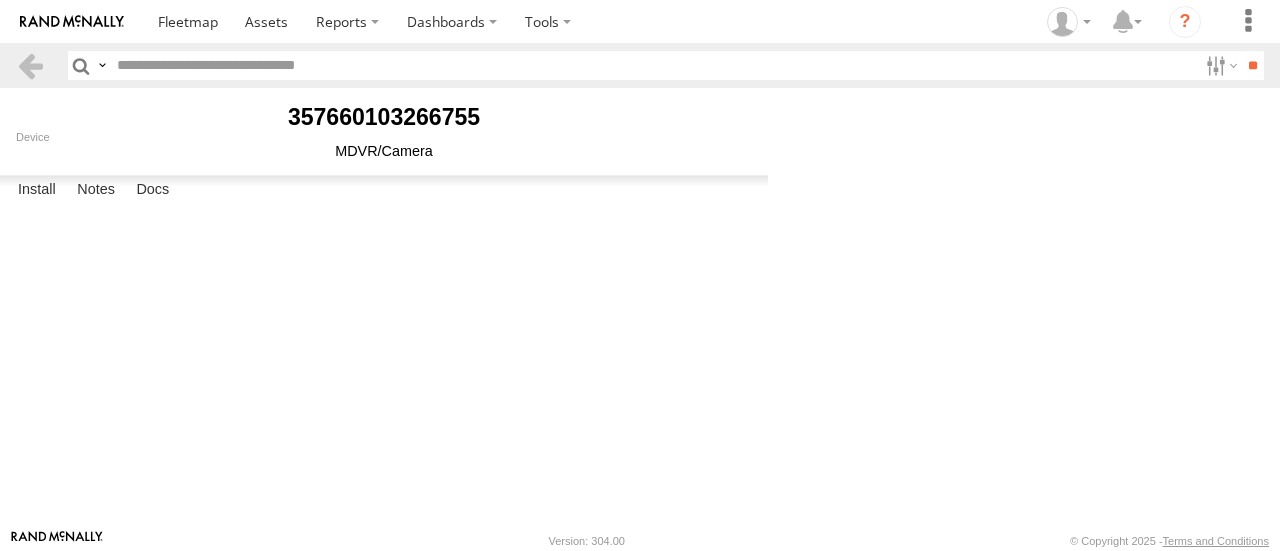 type on "**********" 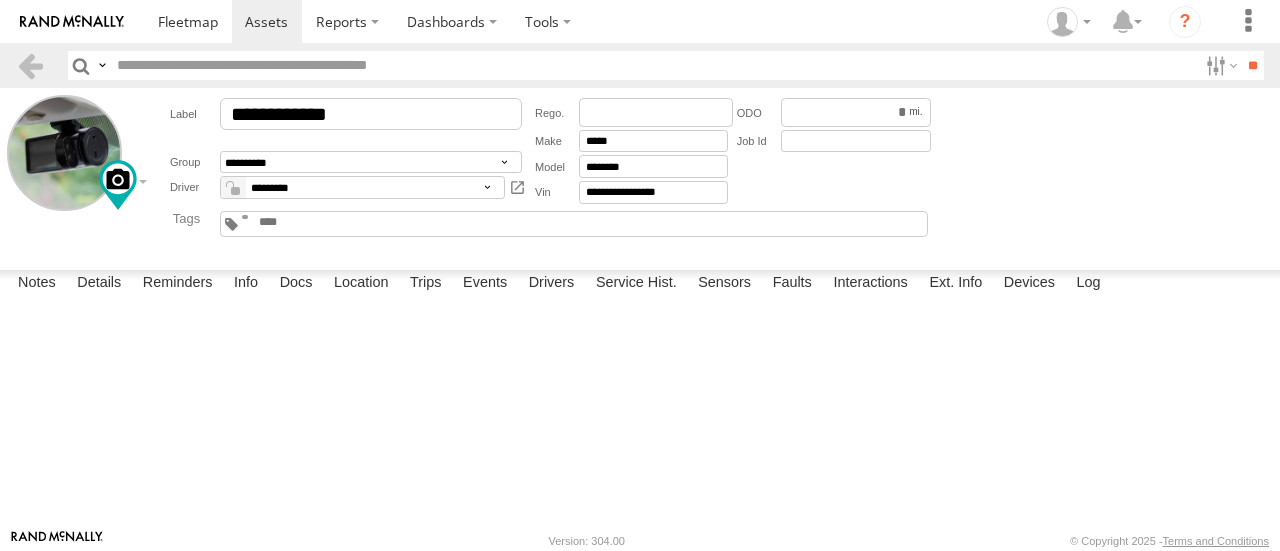scroll, scrollTop: 0, scrollLeft: 0, axis: both 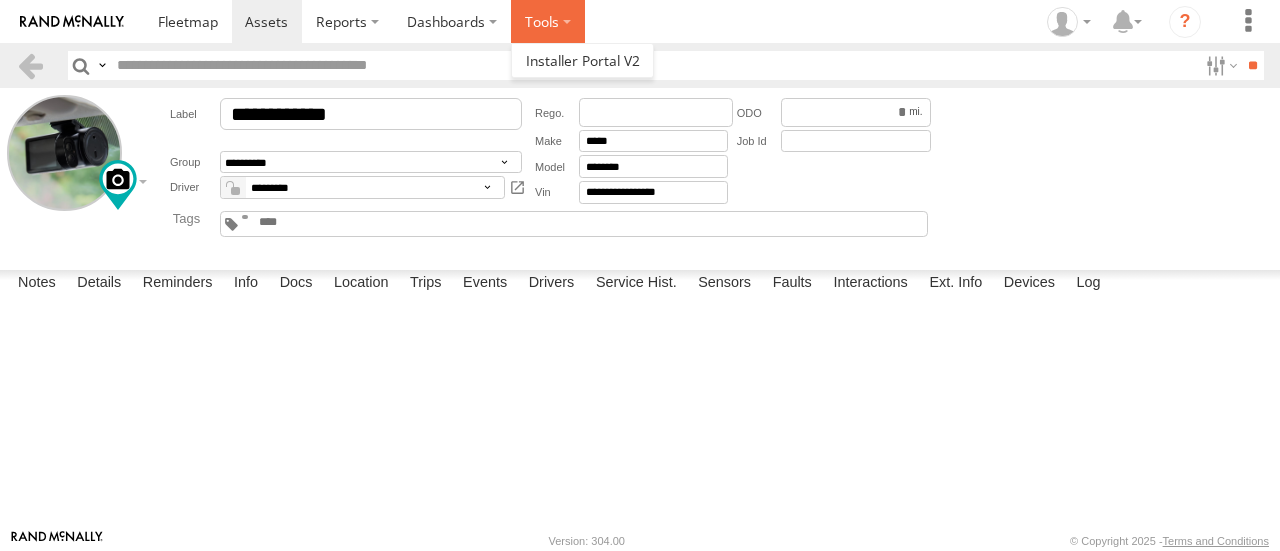 click at bounding box center [548, 21] 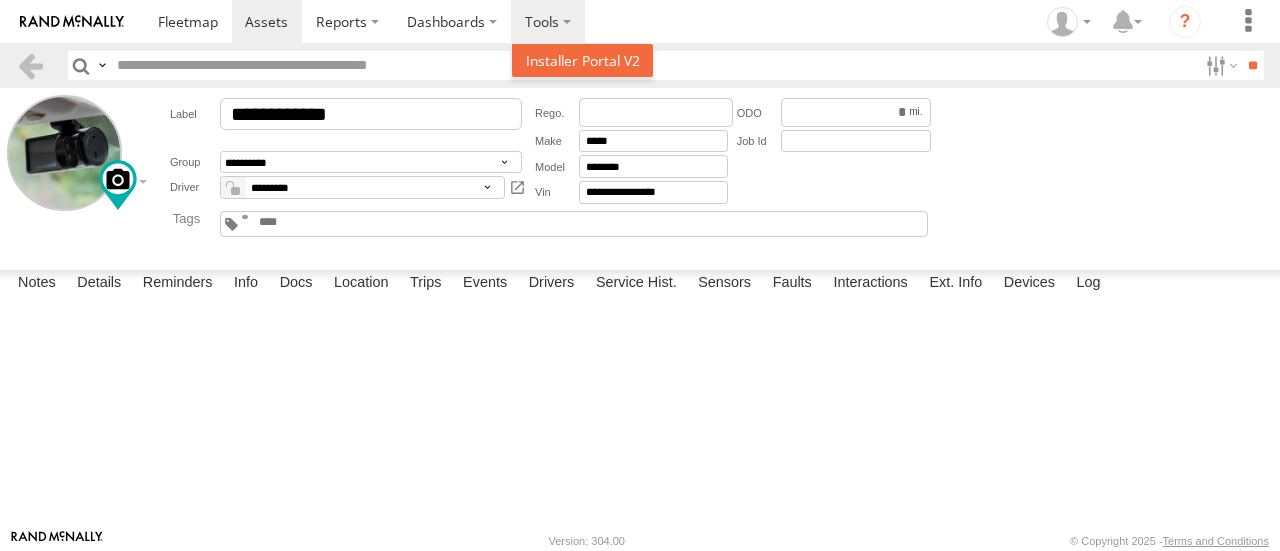 click at bounding box center (583, 60) 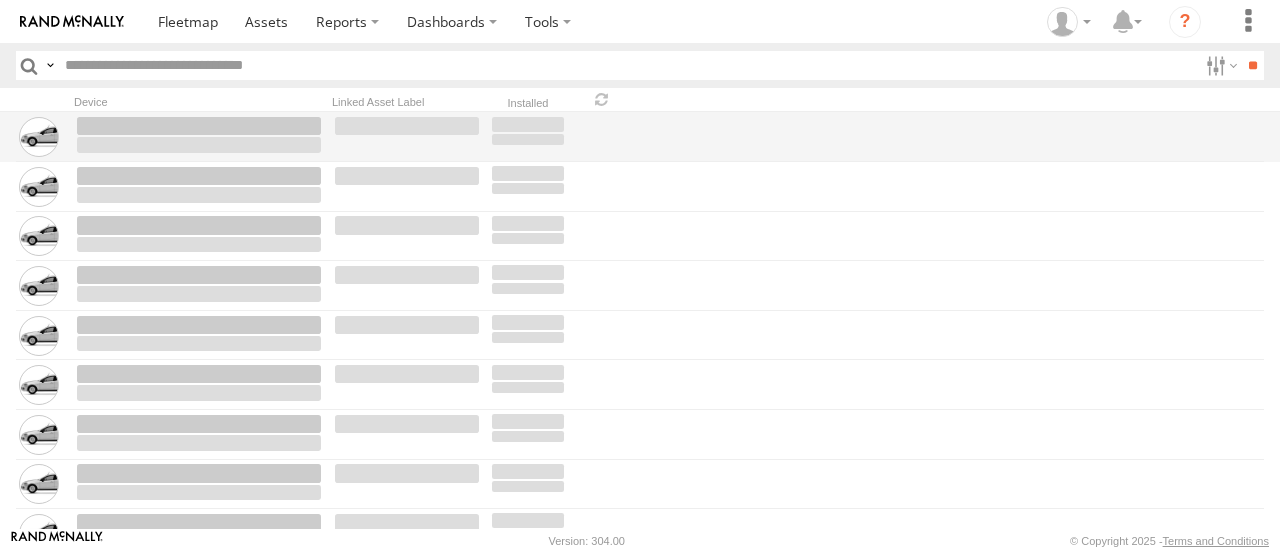 scroll, scrollTop: 0, scrollLeft: 0, axis: both 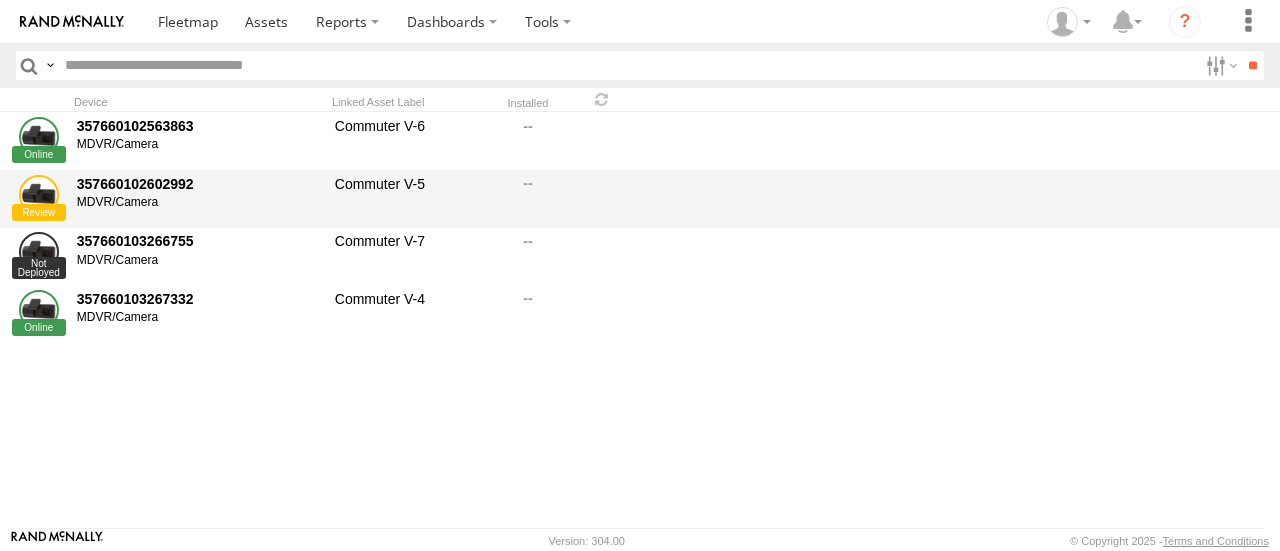 click on "357660102602992
MDVR/Camera" at bounding box center [199, 199] 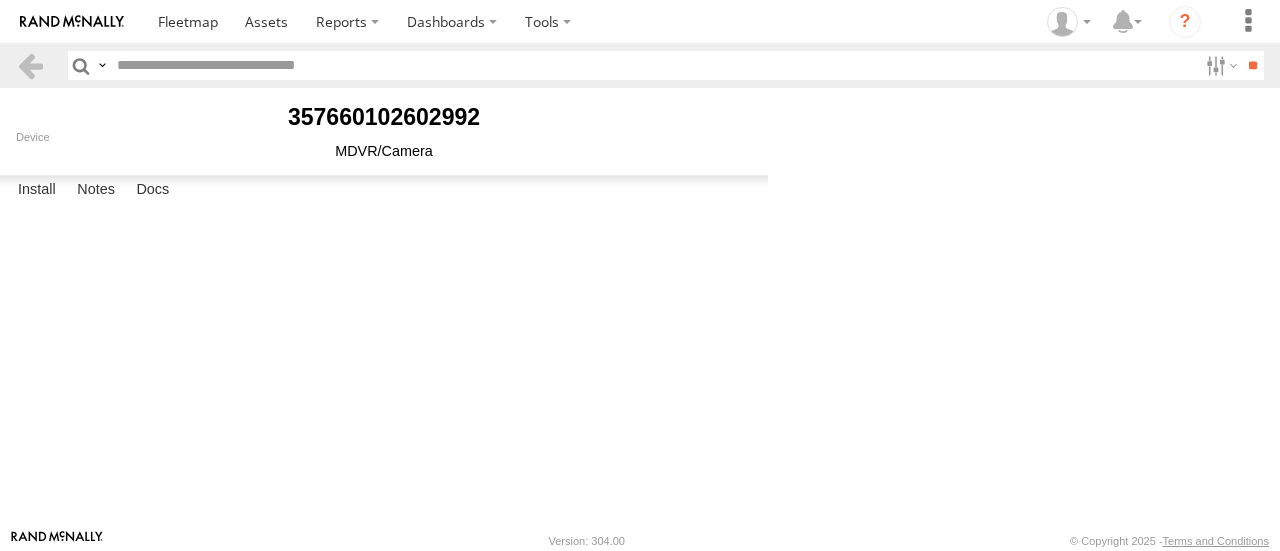 scroll, scrollTop: 0, scrollLeft: 0, axis: both 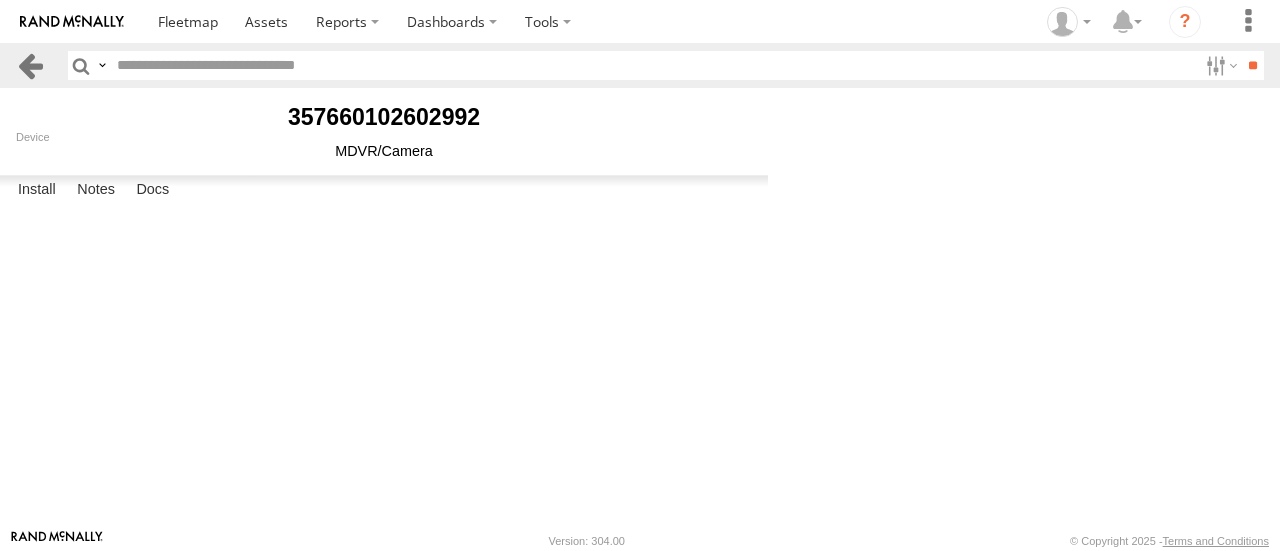 click at bounding box center [30, 65] 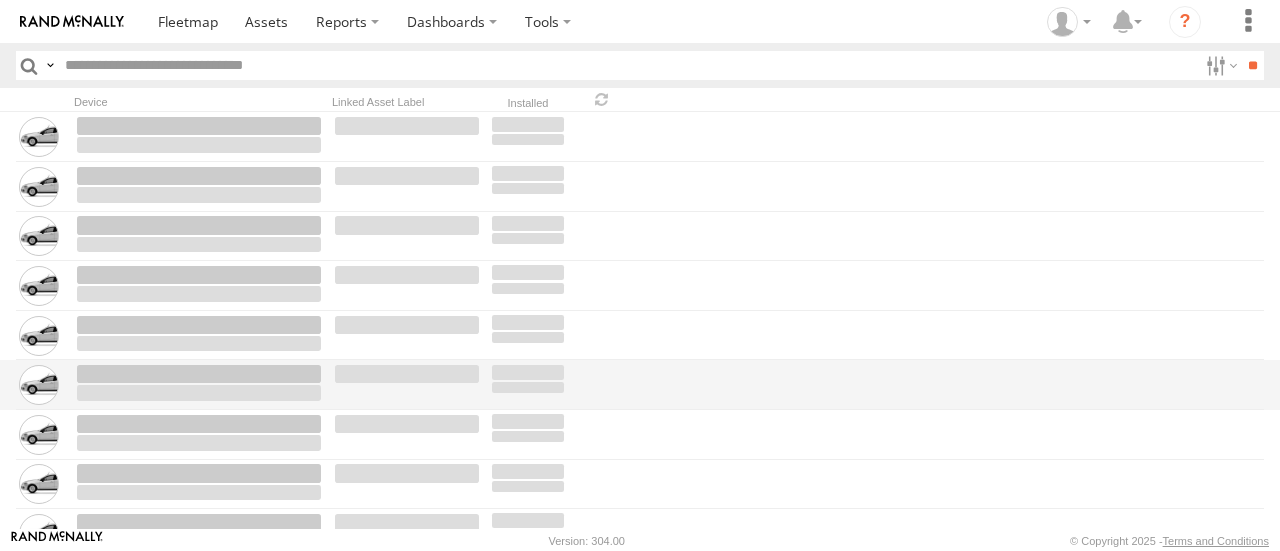 scroll, scrollTop: 0, scrollLeft: 0, axis: both 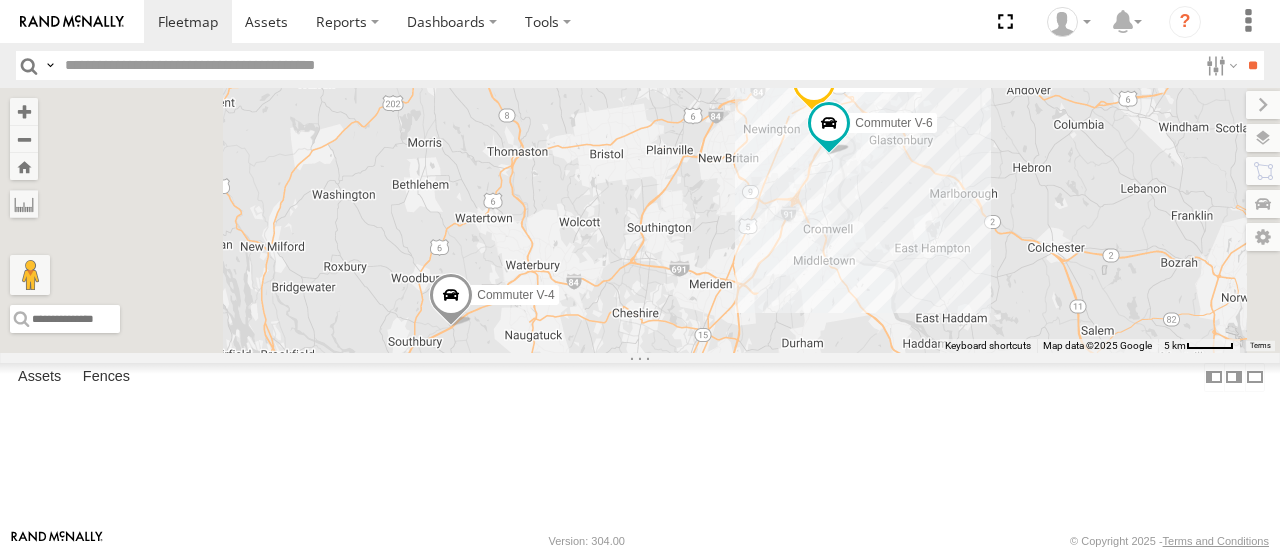 click on "Commuter V-7" at bounding box center (0, 0) 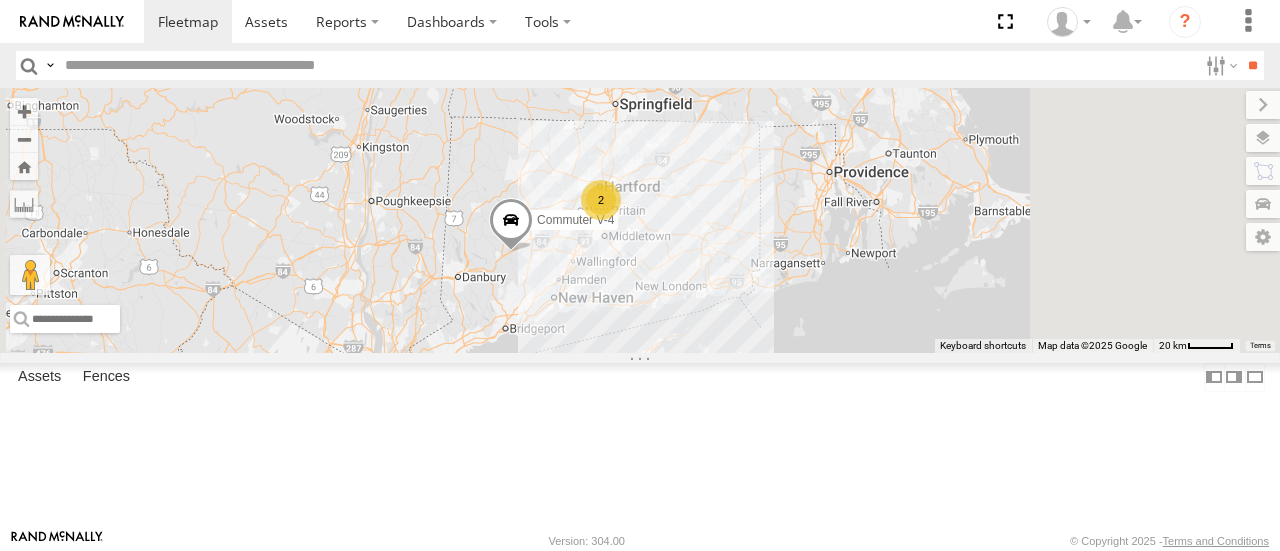 drag, startPoint x: 1000, startPoint y: 270, endPoint x: 863, endPoint y: 362, distance: 165.02425 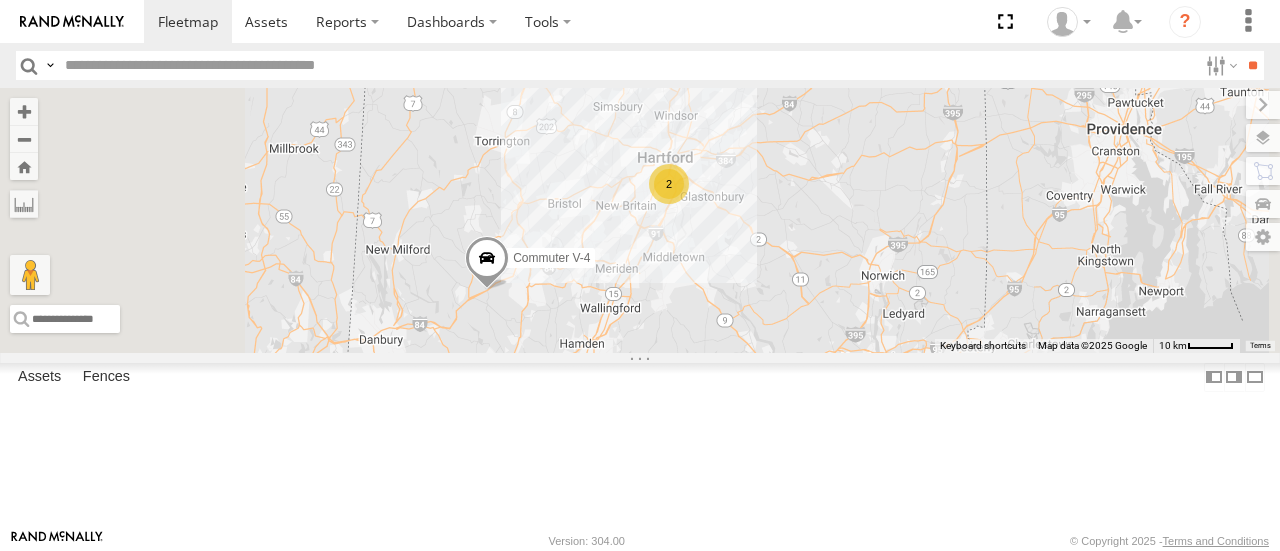 drag, startPoint x: 731, startPoint y: 339, endPoint x: 836, endPoint y: 347, distance: 105.30432 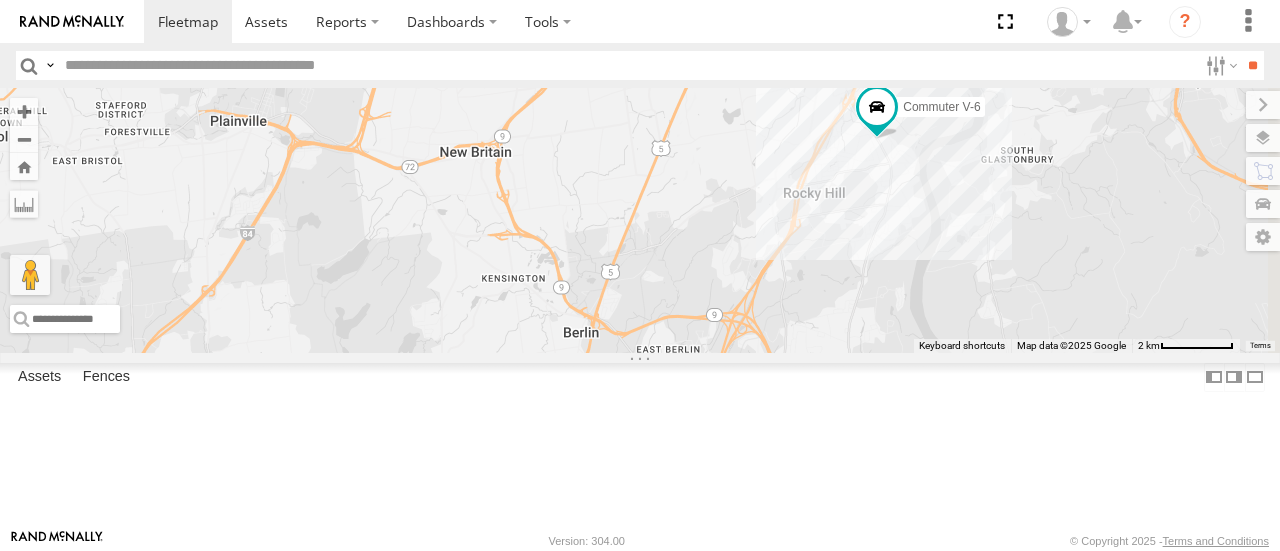 drag, startPoint x: 973, startPoint y: 213, endPoint x: 832, endPoint y: 394, distance: 229.43845 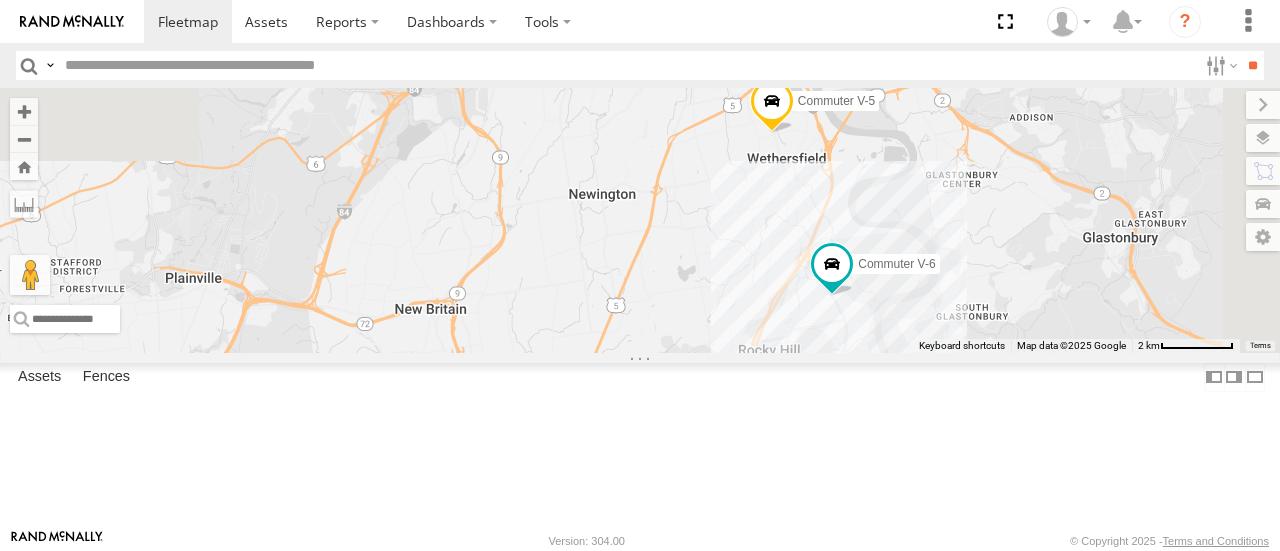 drag, startPoint x: 948, startPoint y: 226, endPoint x: 924, endPoint y: 327, distance: 103.81233 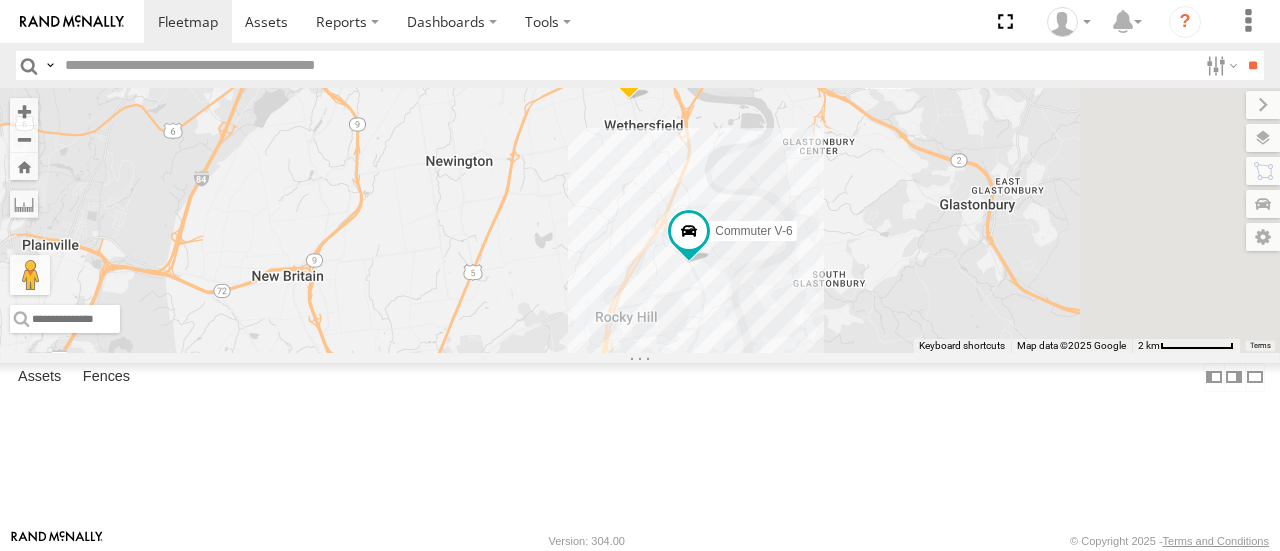 drag, startPoint x: 1046, startPoint y: 307, endPoint x: 842, endPoint y: 337, distance: 206.19408 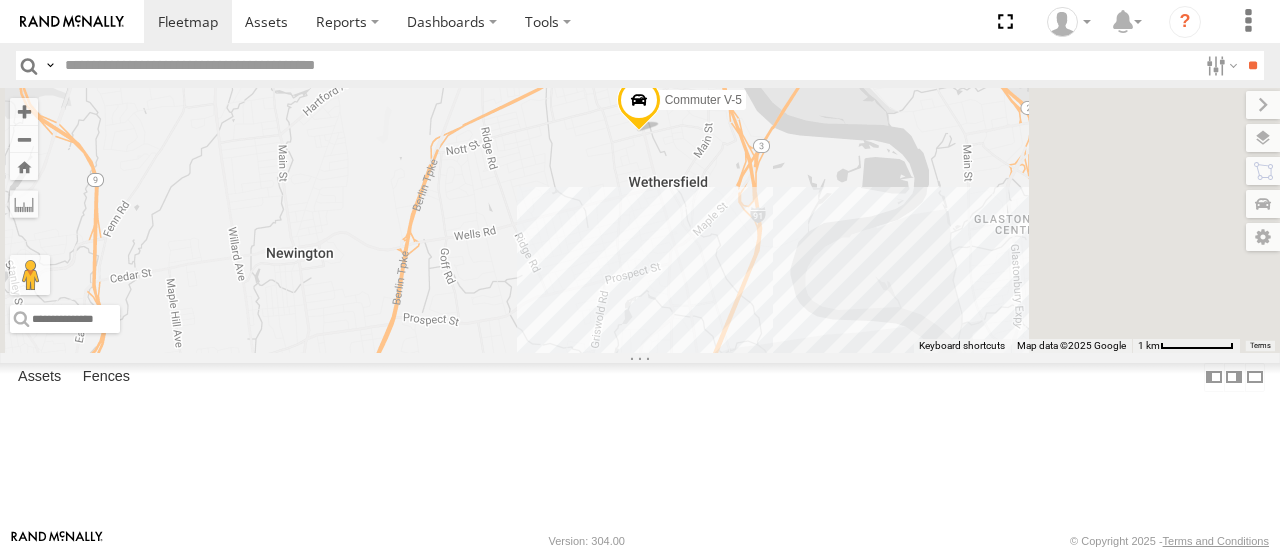 drag, startPoint x: 897, startPoint y: 233, endPoint x: 876, endPoint y: 346, distance: 114.93476 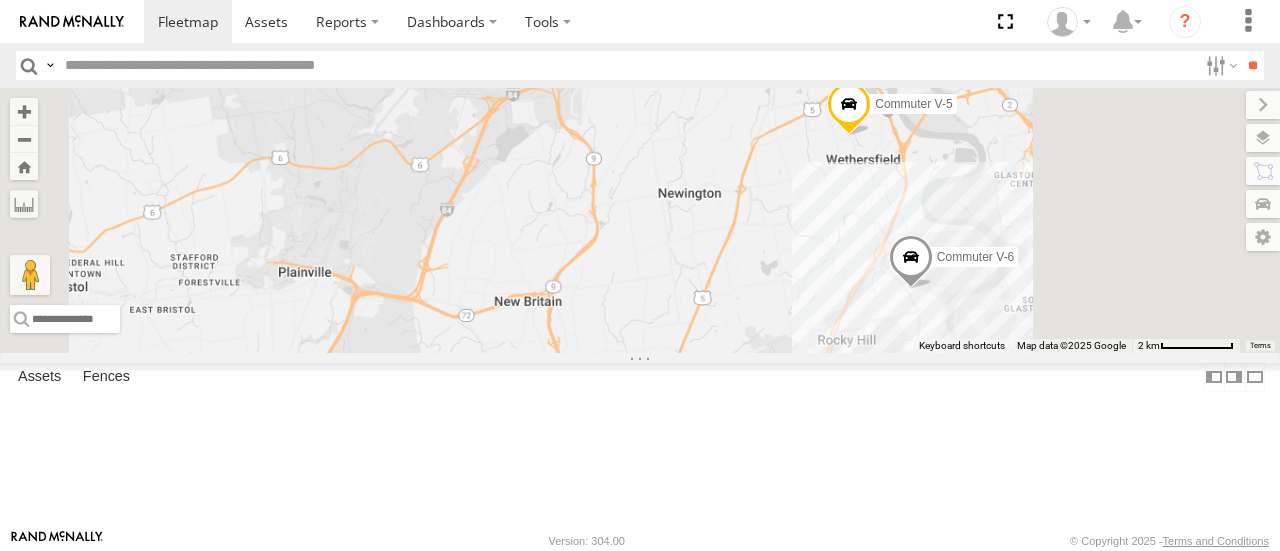 drag, startPoint x: 1060, startPoint y: 185, endPoint x: 892, endPoint y: 311, distance: 210 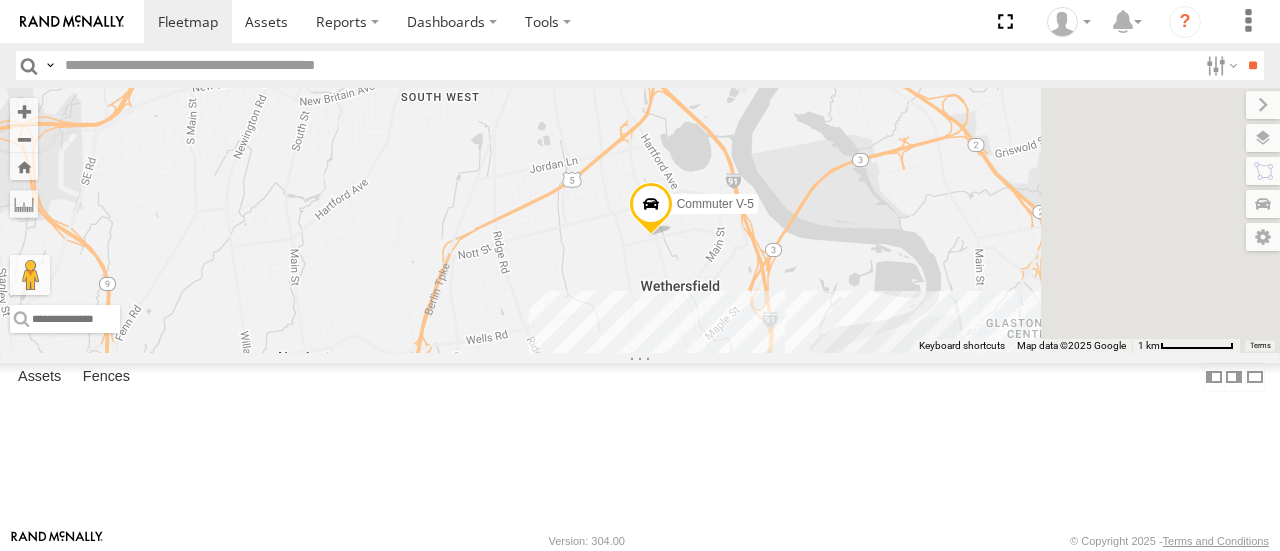 drag, startPoint x: 1092, startPoint y: 268, endPoint x: 742, endPoint y: 404, distance: 375.49435 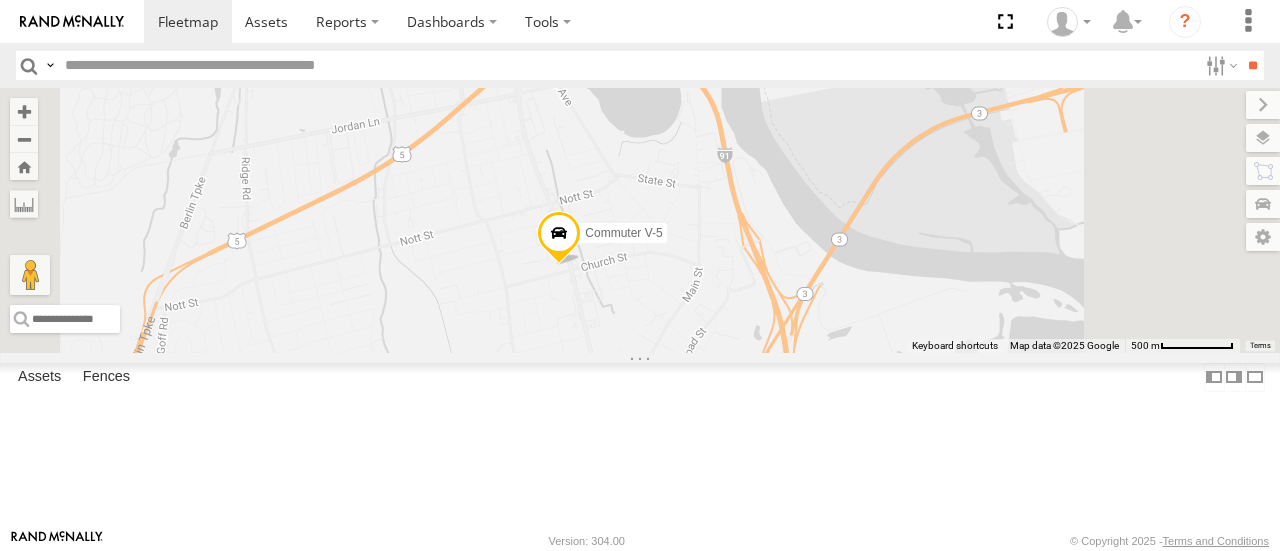 click at bounding box center (559, 239) 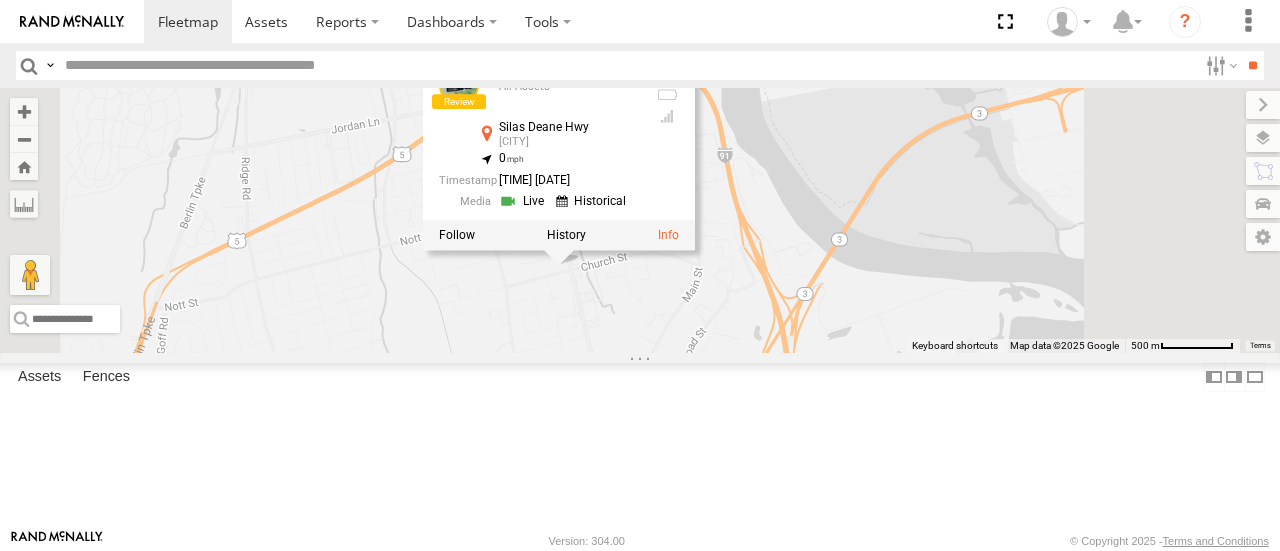 click on "Commuter V-5 Commuter V-6 Commuter V-4 Commuter V-5 All Assets Silas Deane Hwy [CITY] [COORDINATES] [TIME] [DATE]" at bounding box center (640, 220) 